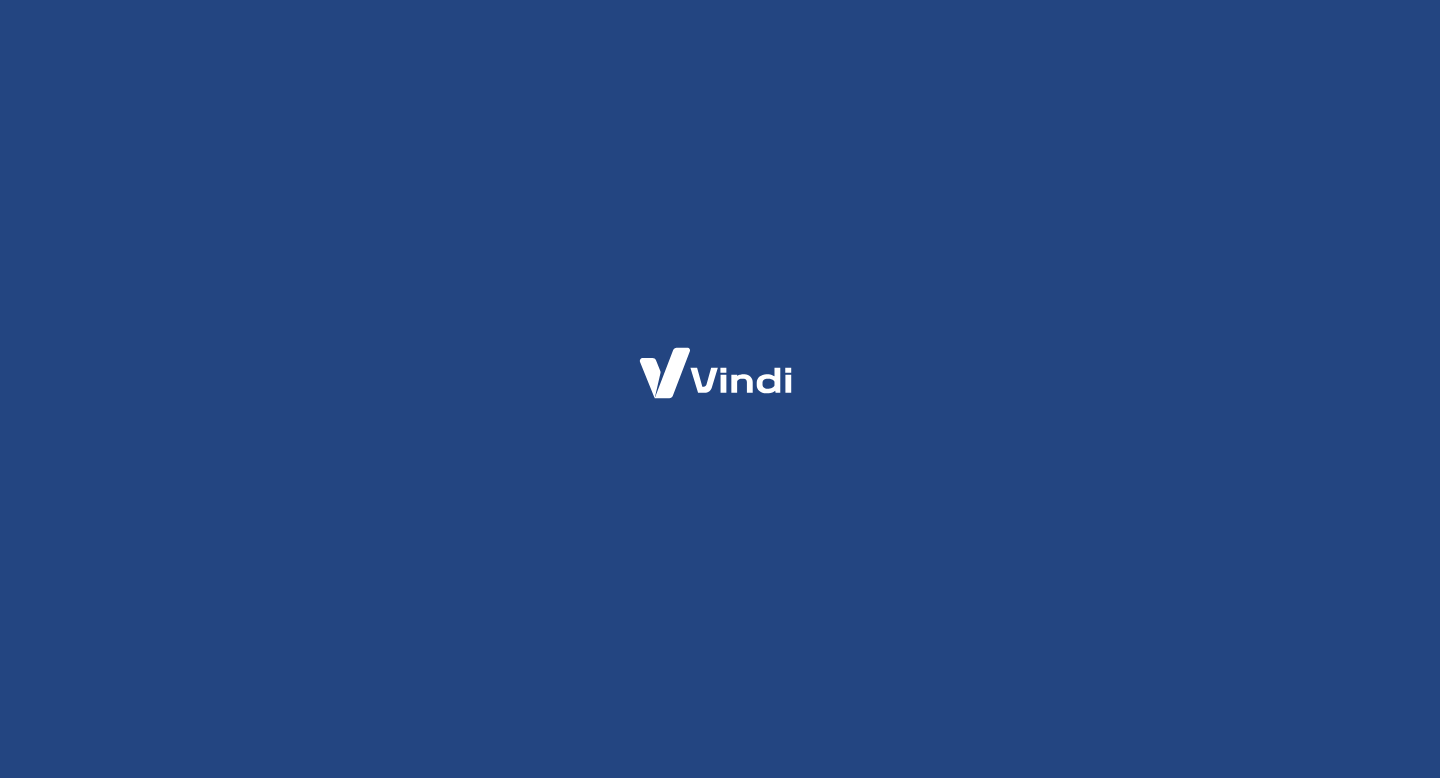 scroll, scrollTop: 0, scrollLeft: 0, axis: both 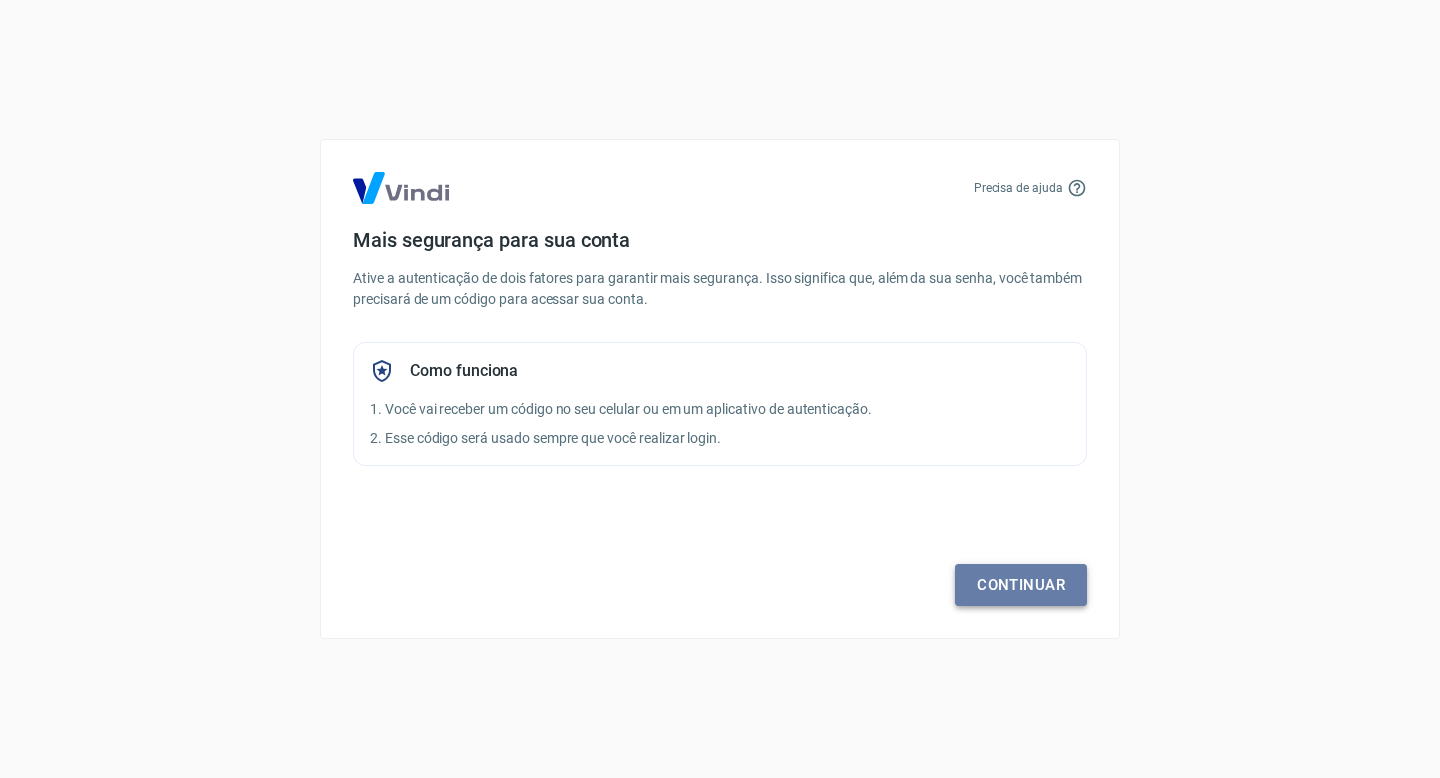click on "Continuar" at bounding box center [1021, 585] 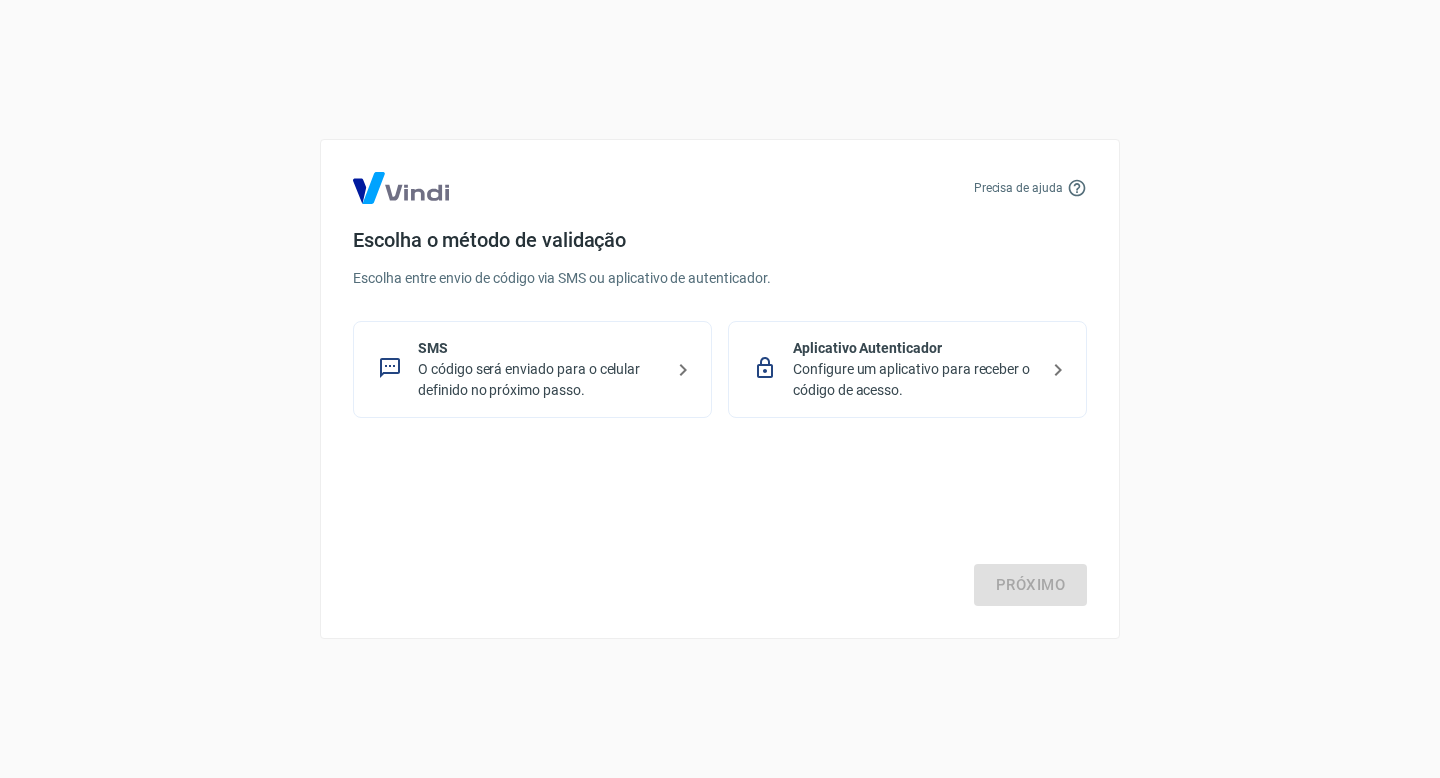 click on "O código será enviado para o celular definido no próximo passo." at bounding box center (540, 380) 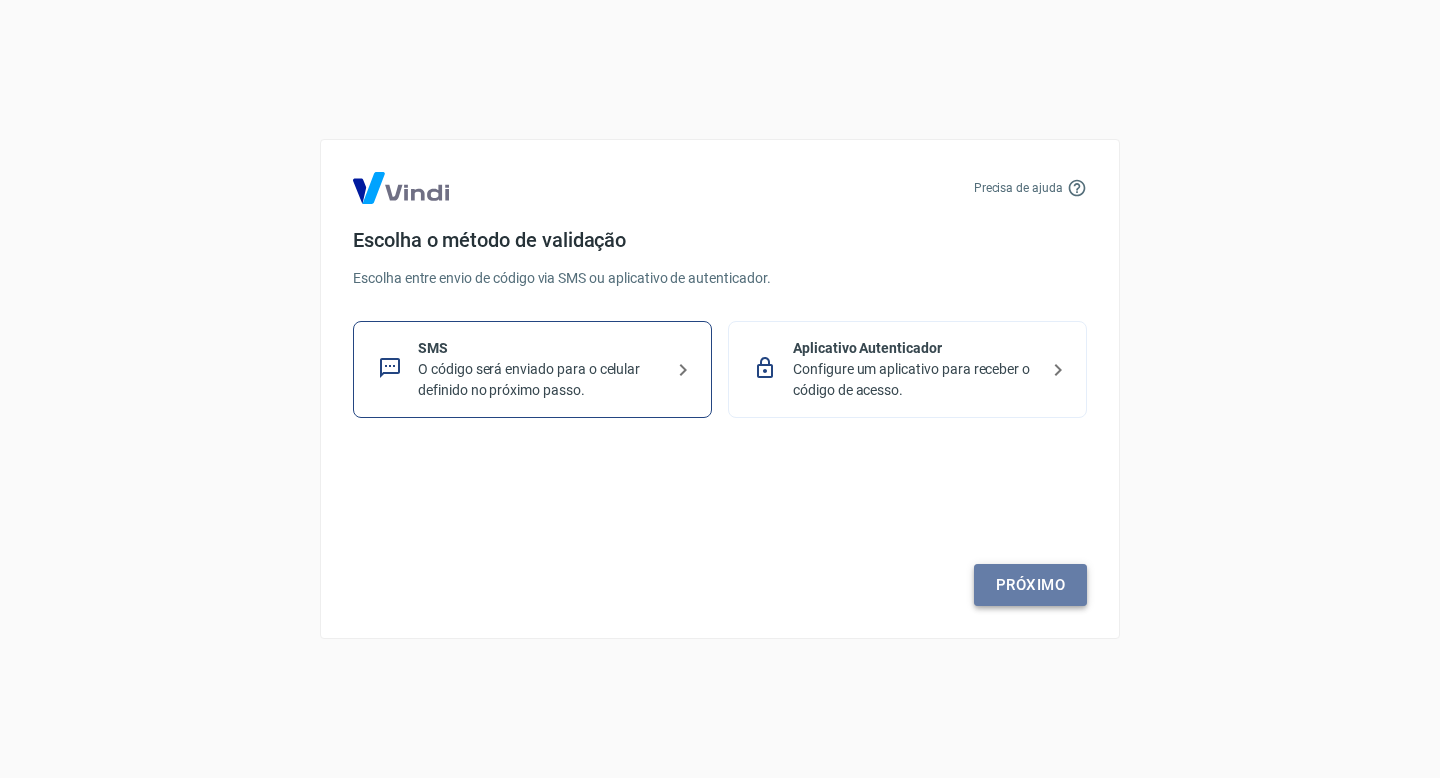 click on "Próximo" at bounding box center (1030, 585) 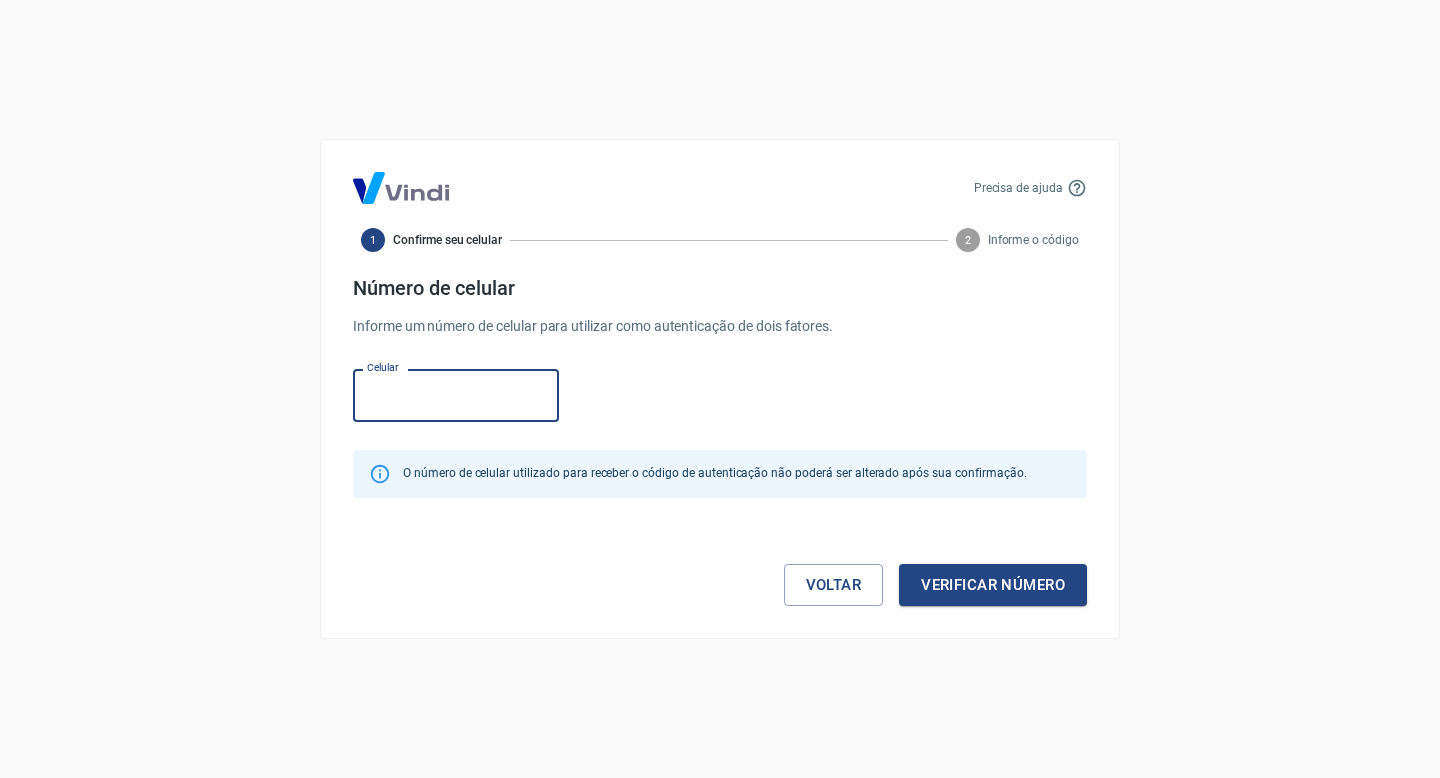 click on "Celular" at bounding box center [456, 395] 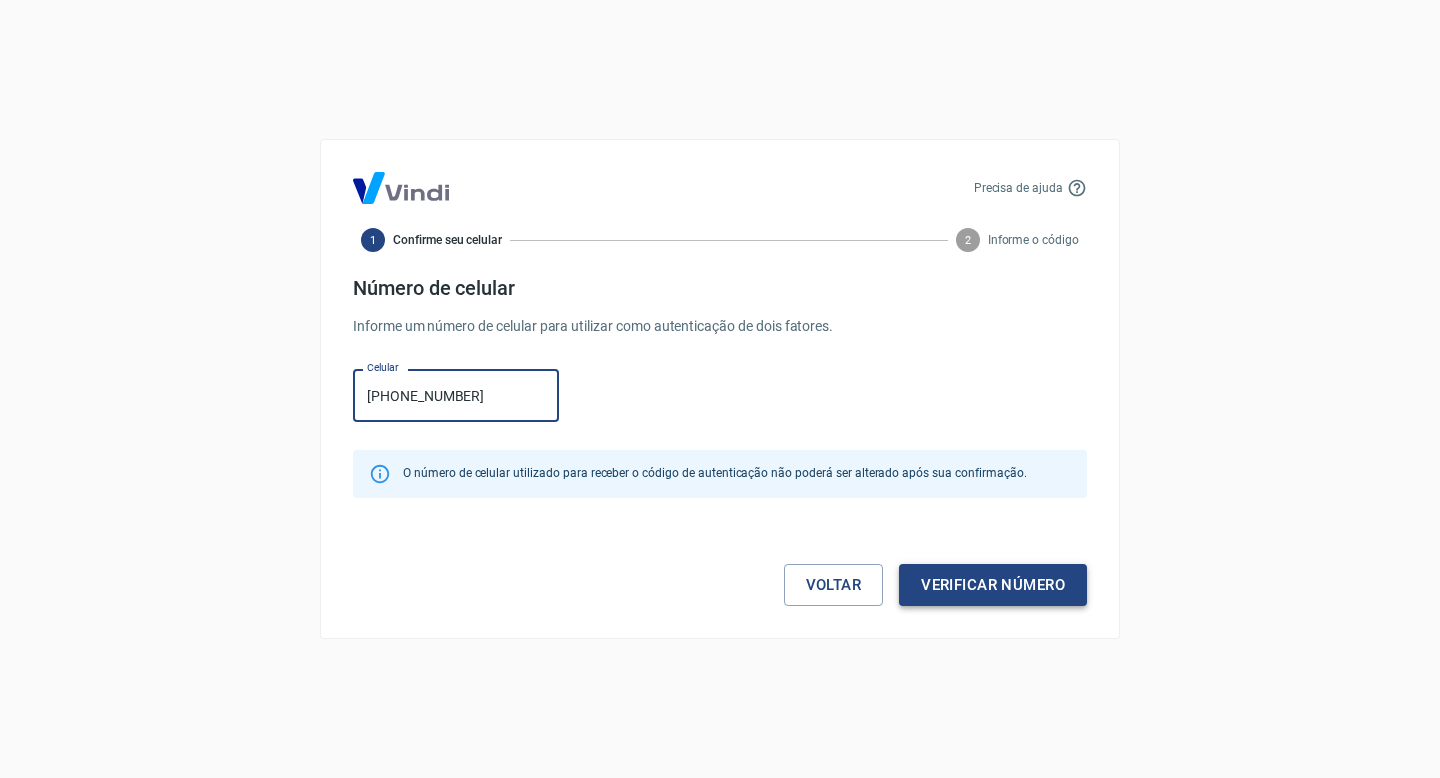 type on "[PHONE_NUMBER]" 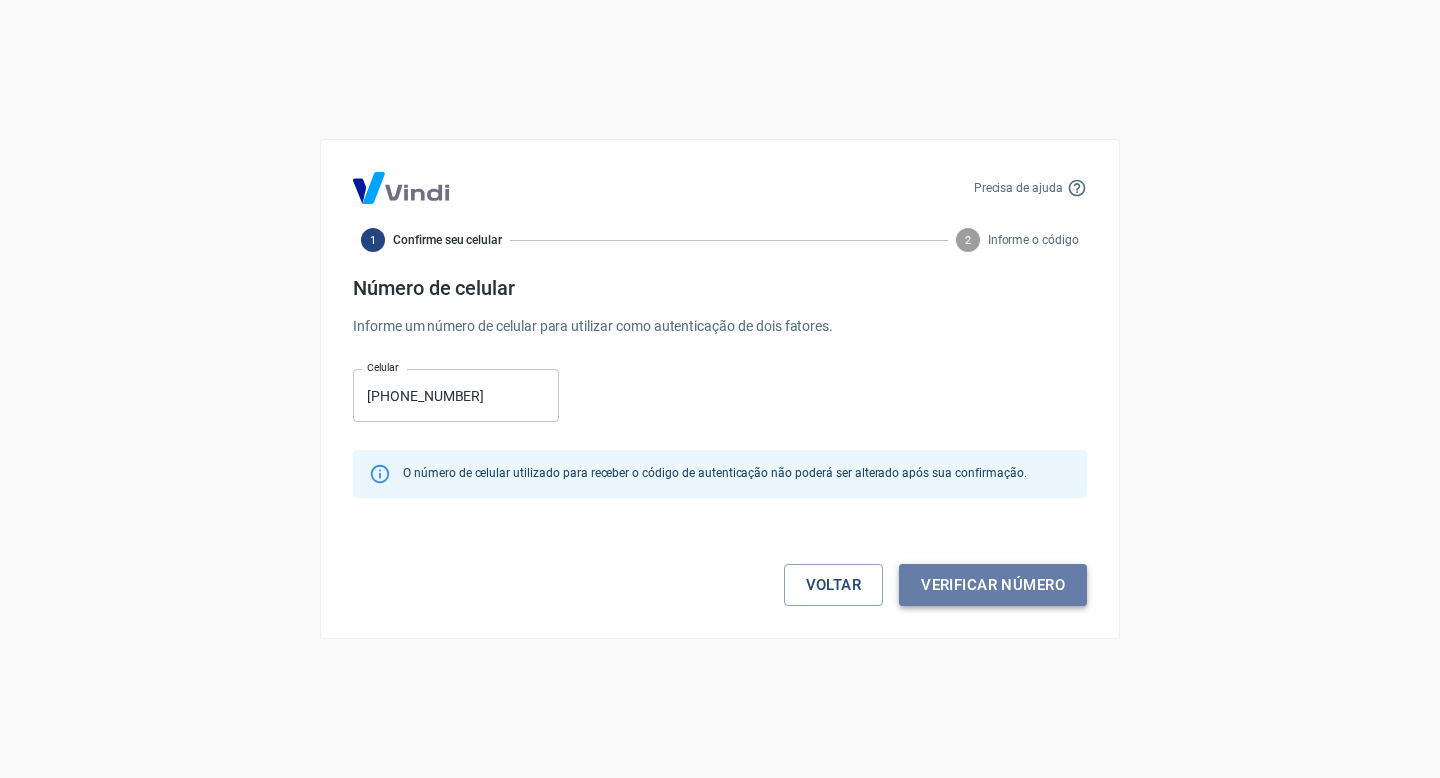 click on "Verificar número" at bounding box center [993, 585] 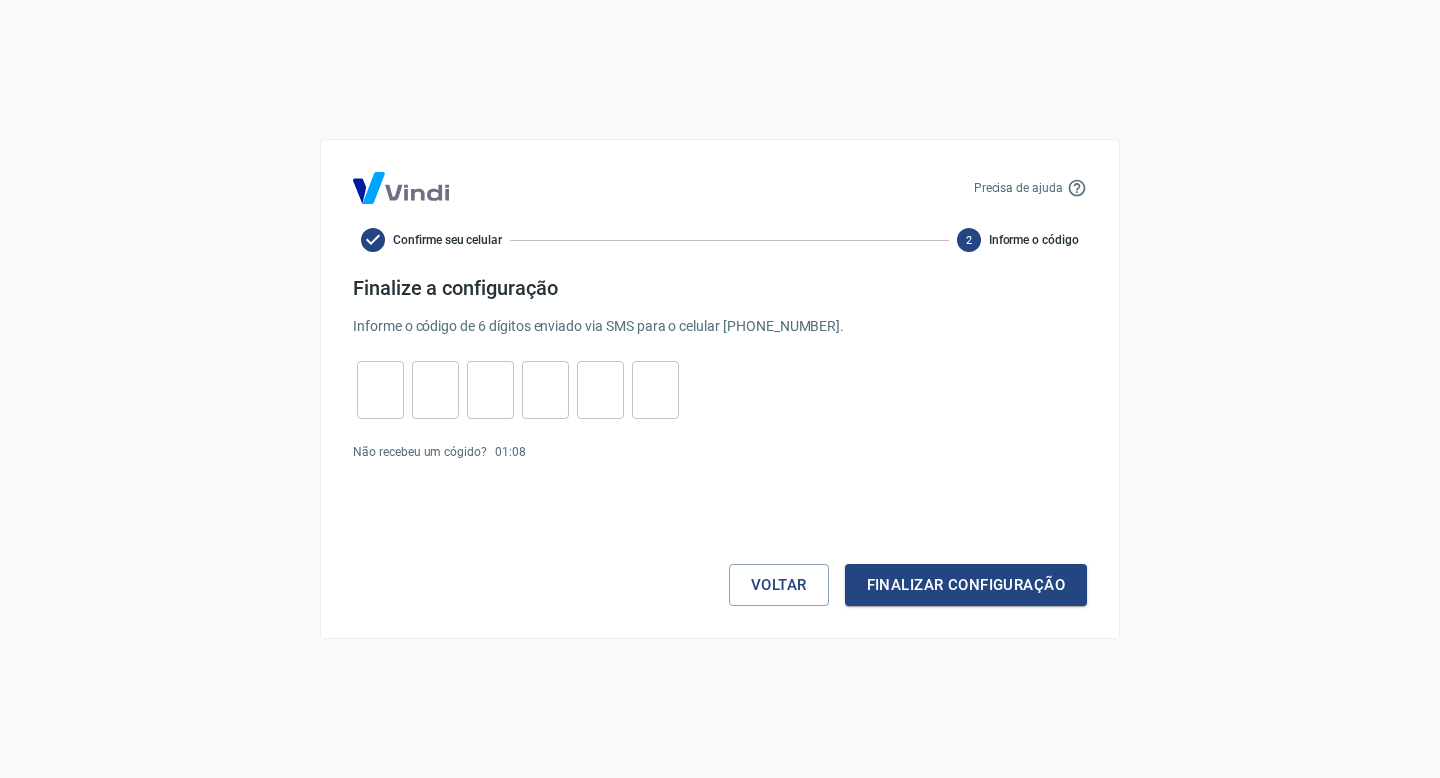 click at bounding box center (380, 390) 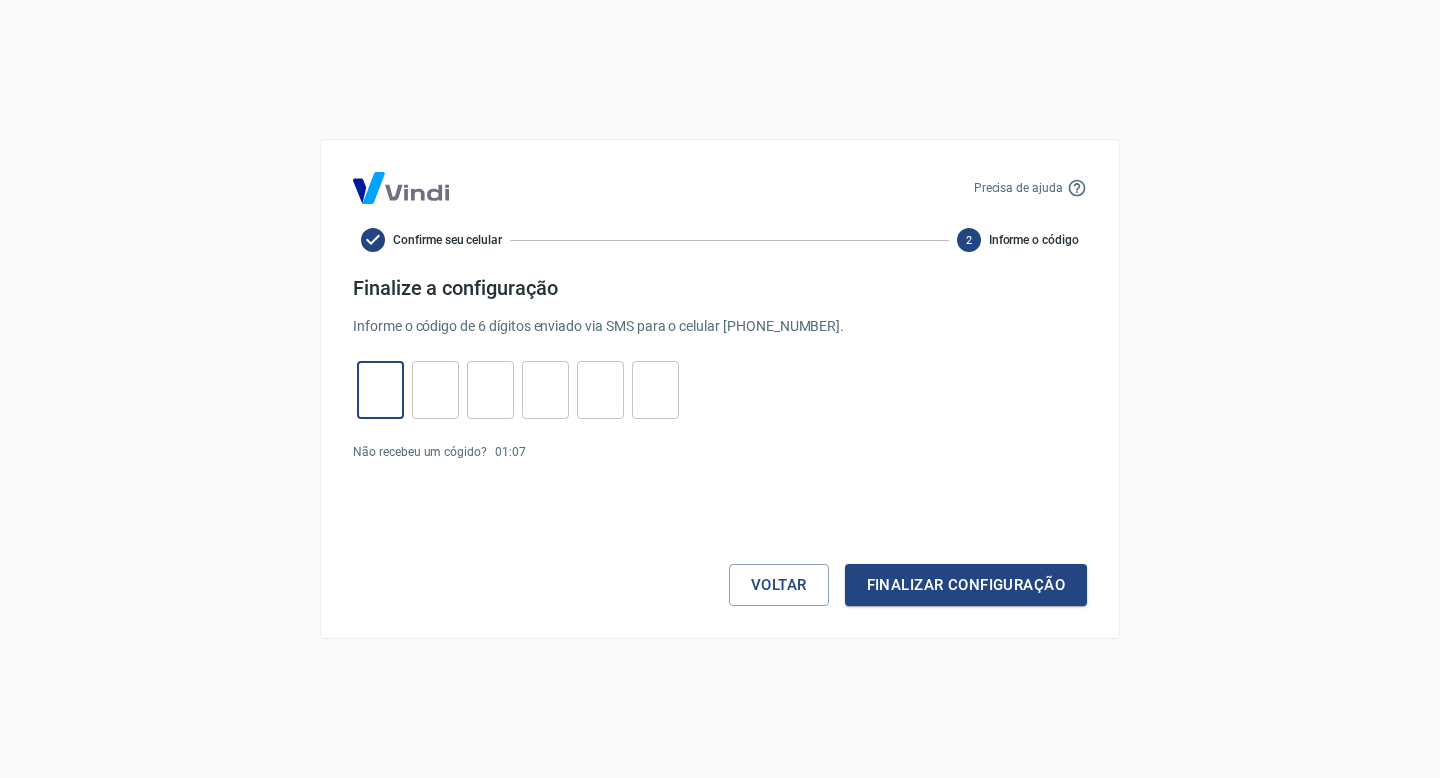 type on "9" 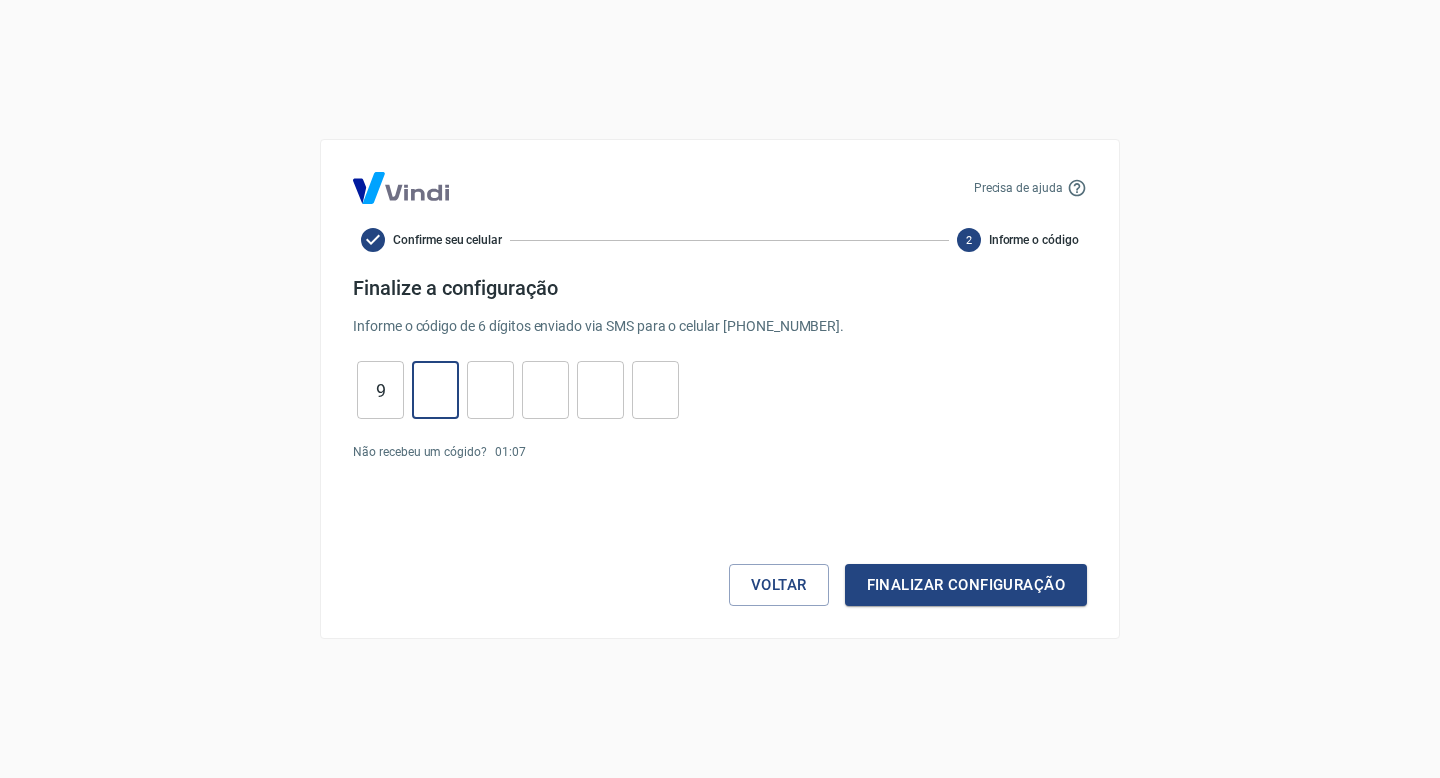 type on "4" 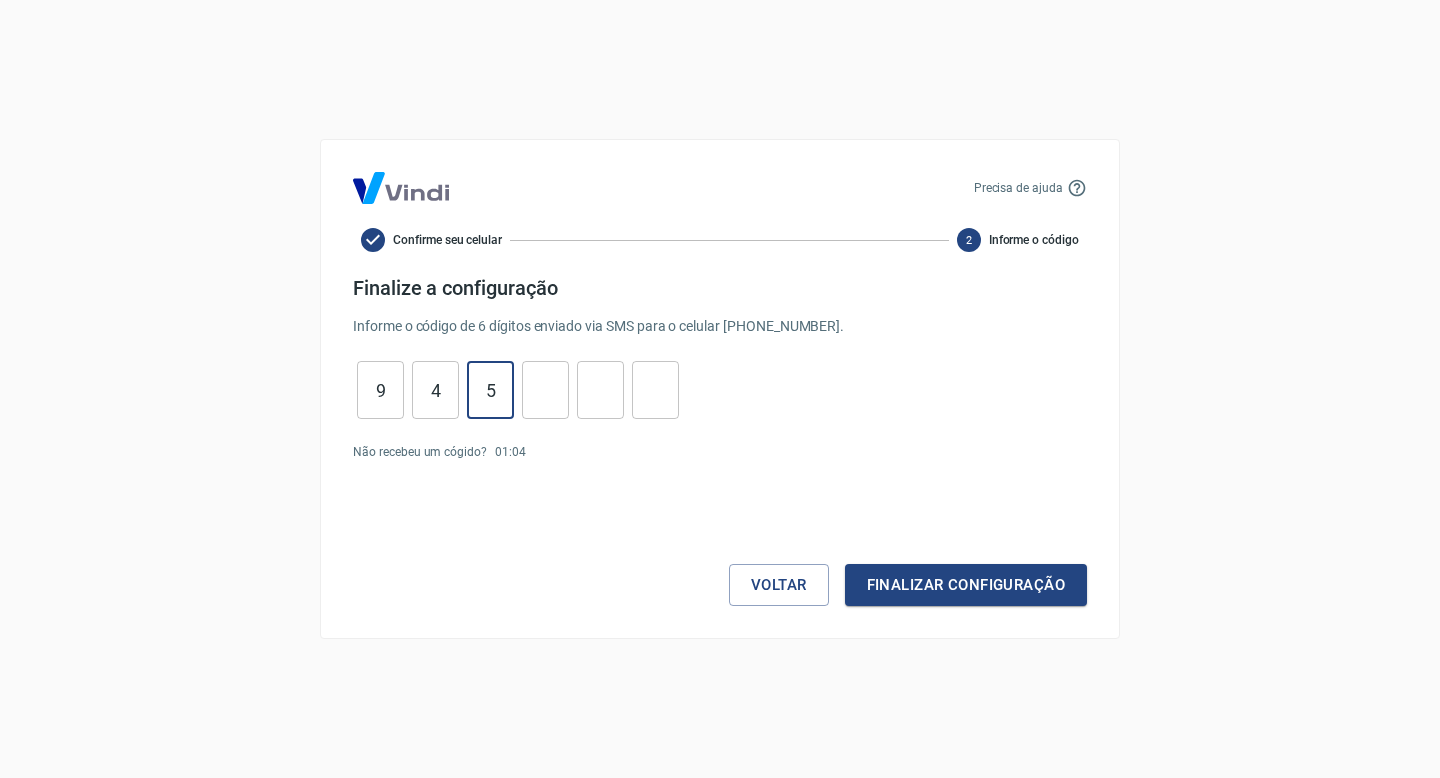 type on "5" 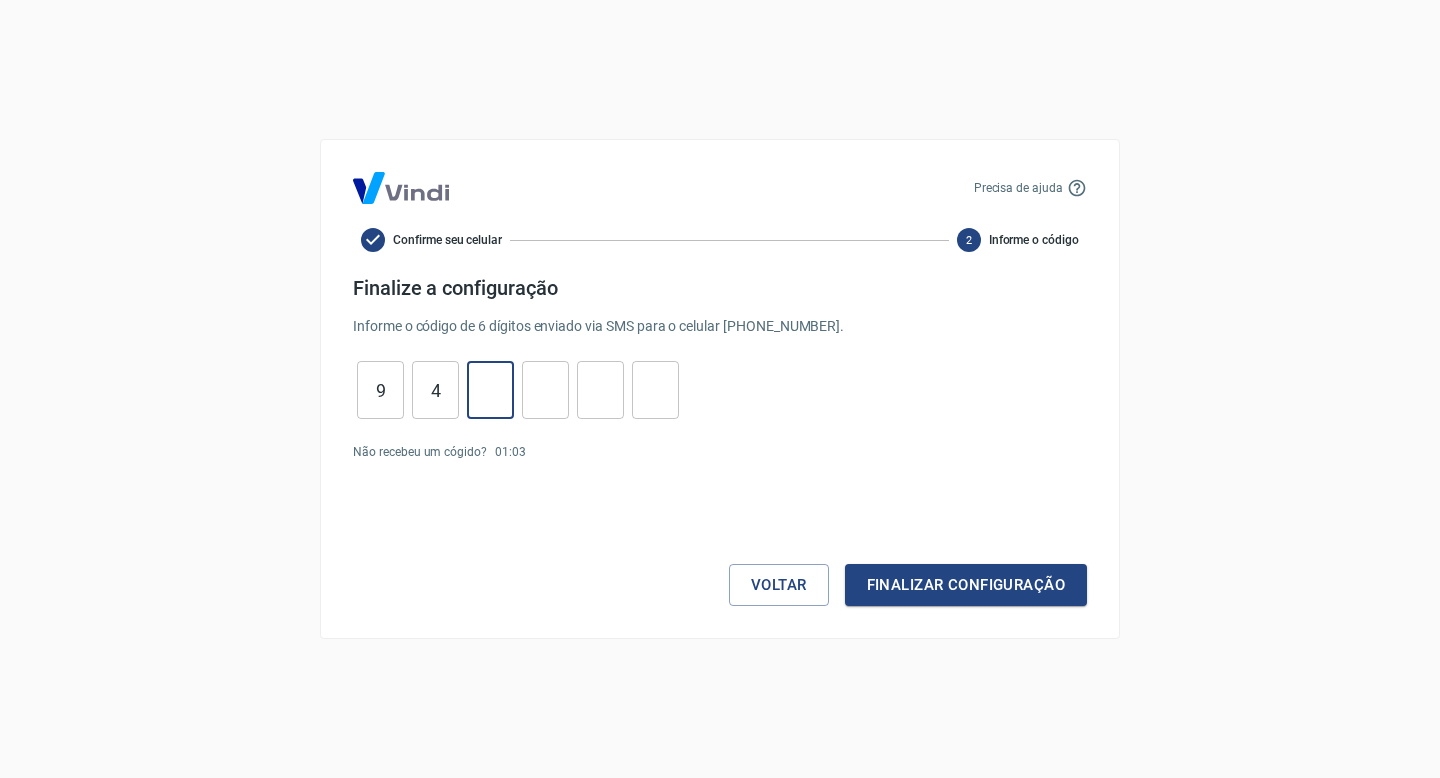 type on "5" 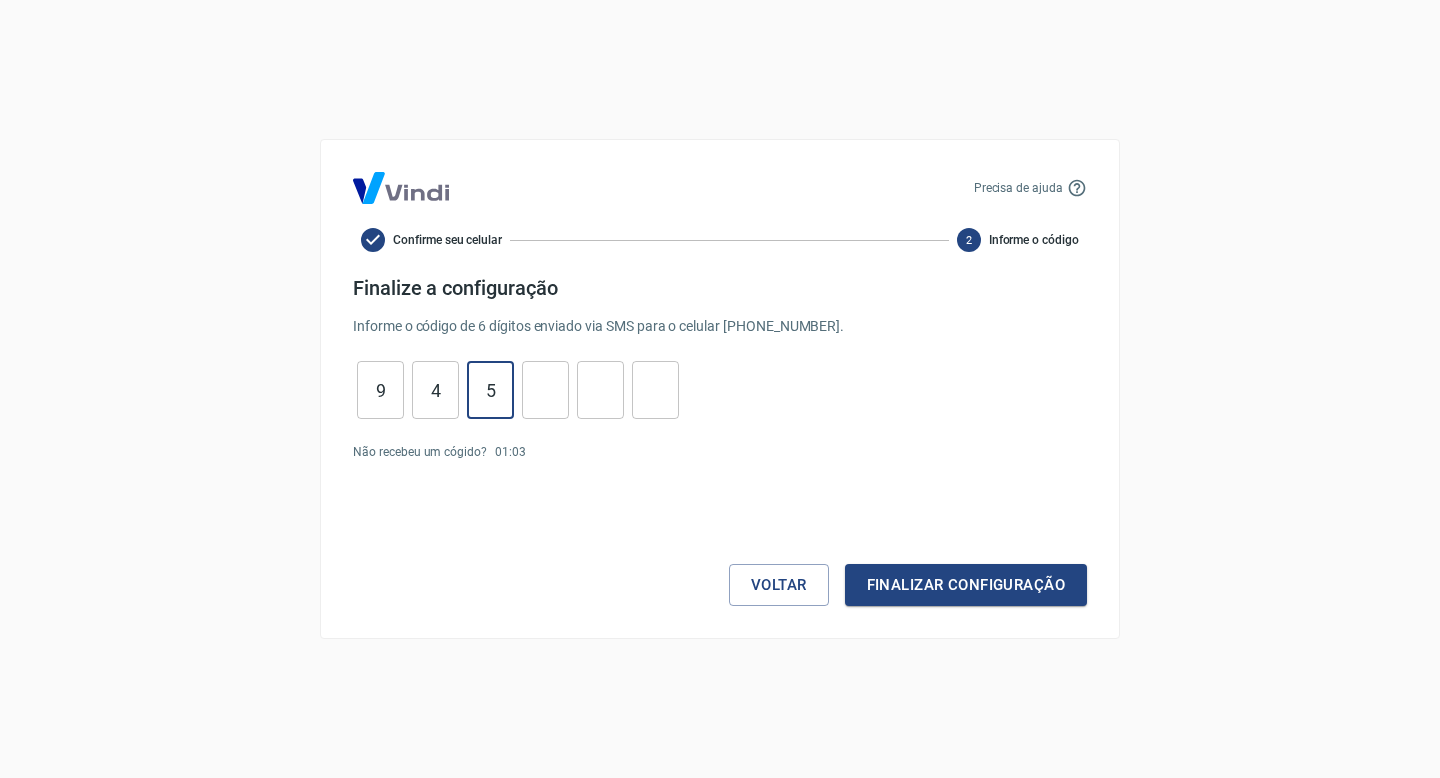 type on "4" 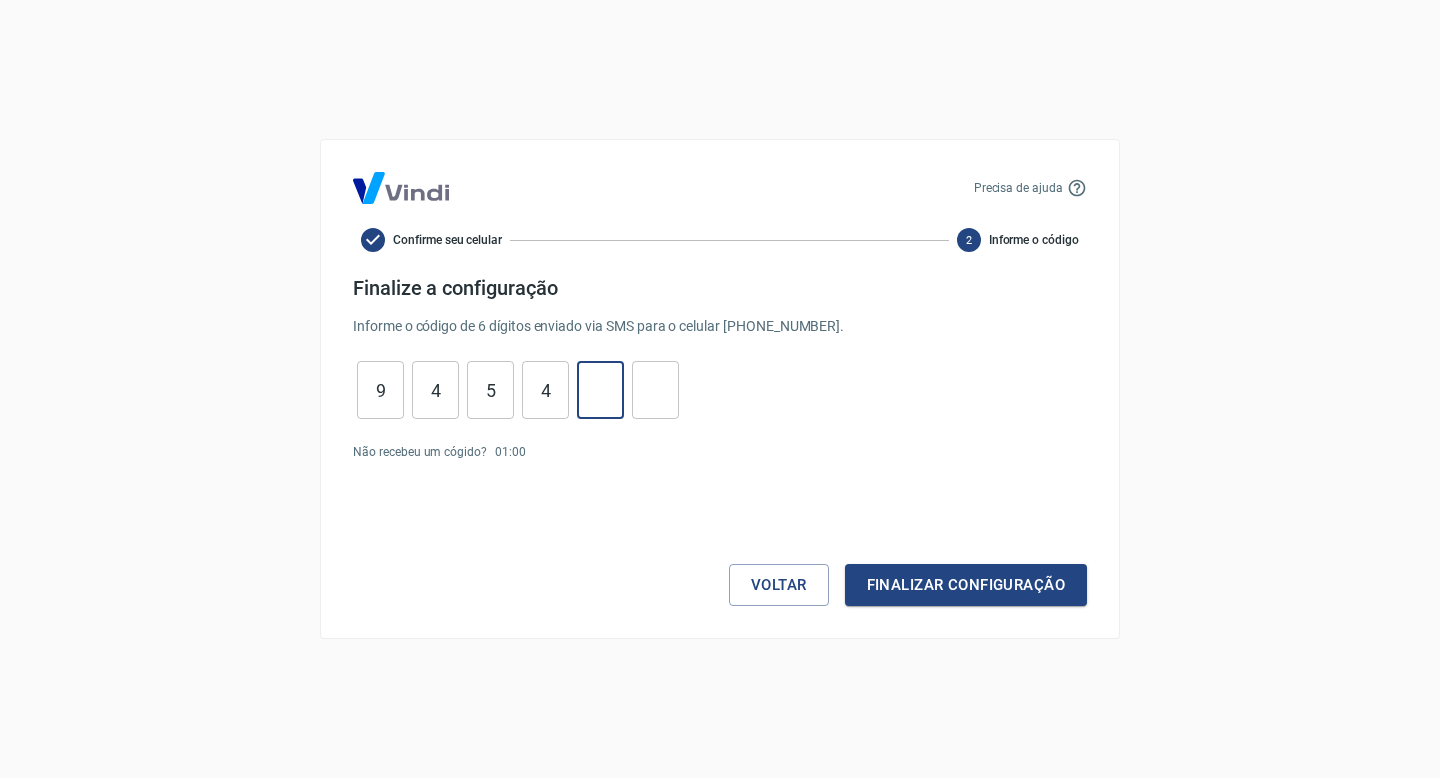 type on "5" 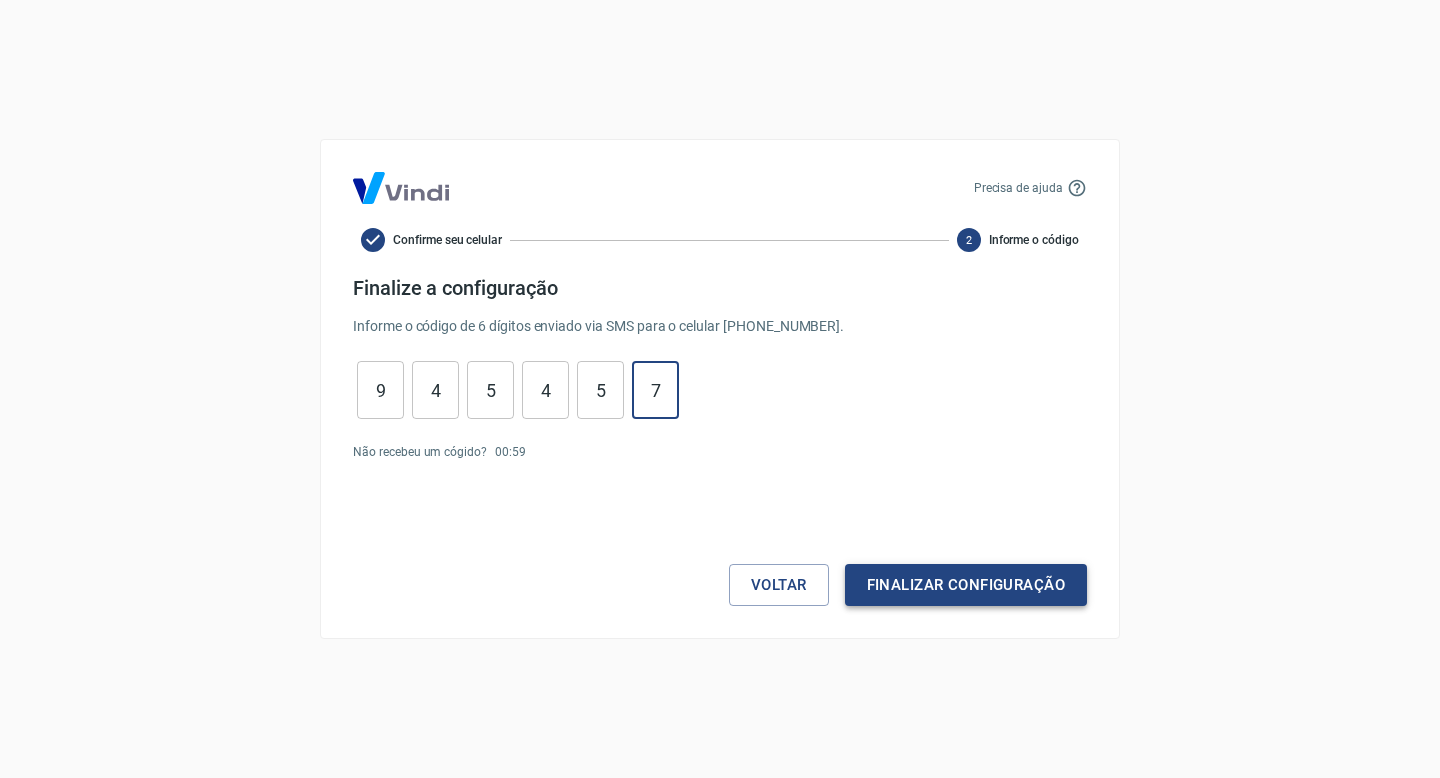 type on "7" 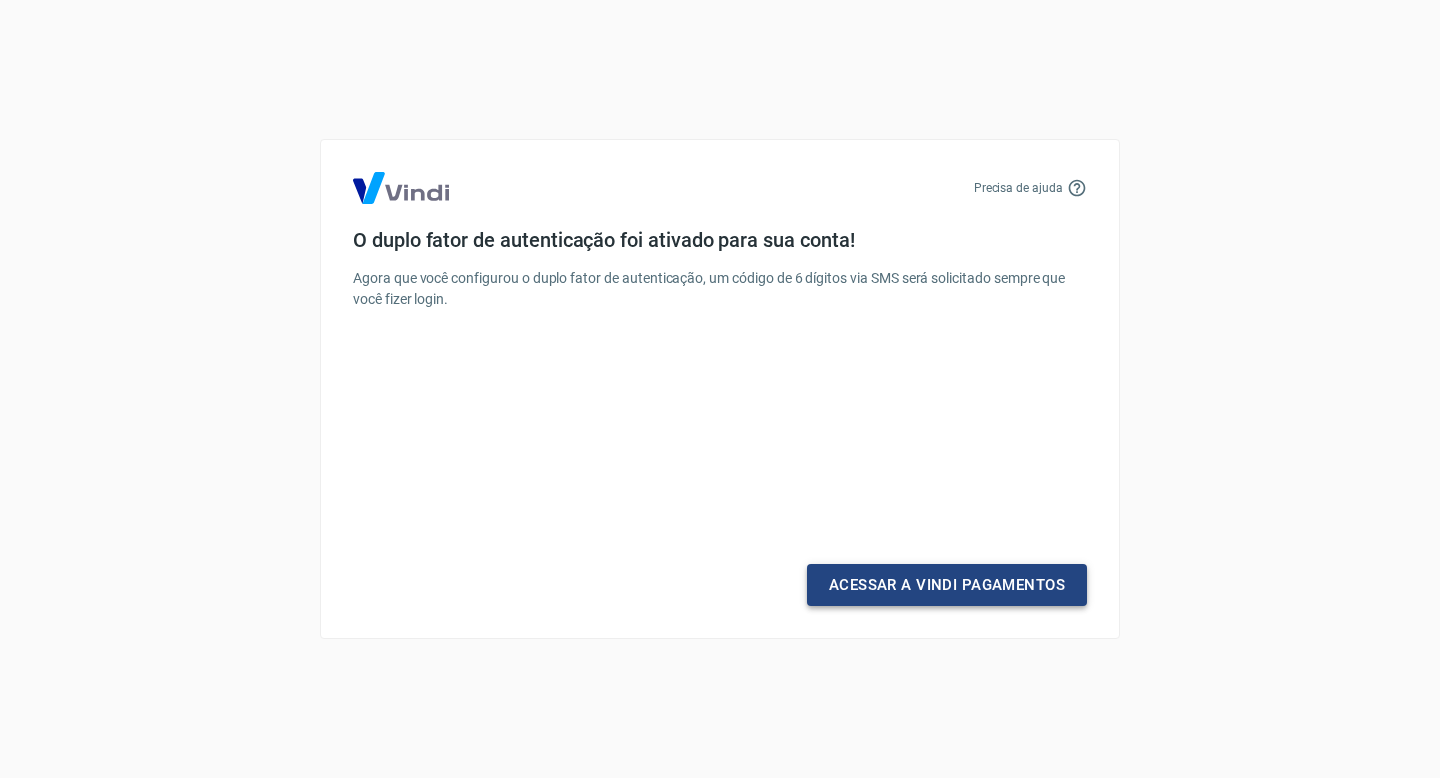 click on "Acessar a Vindi Pagamentos" at bounding box center (947, 585) 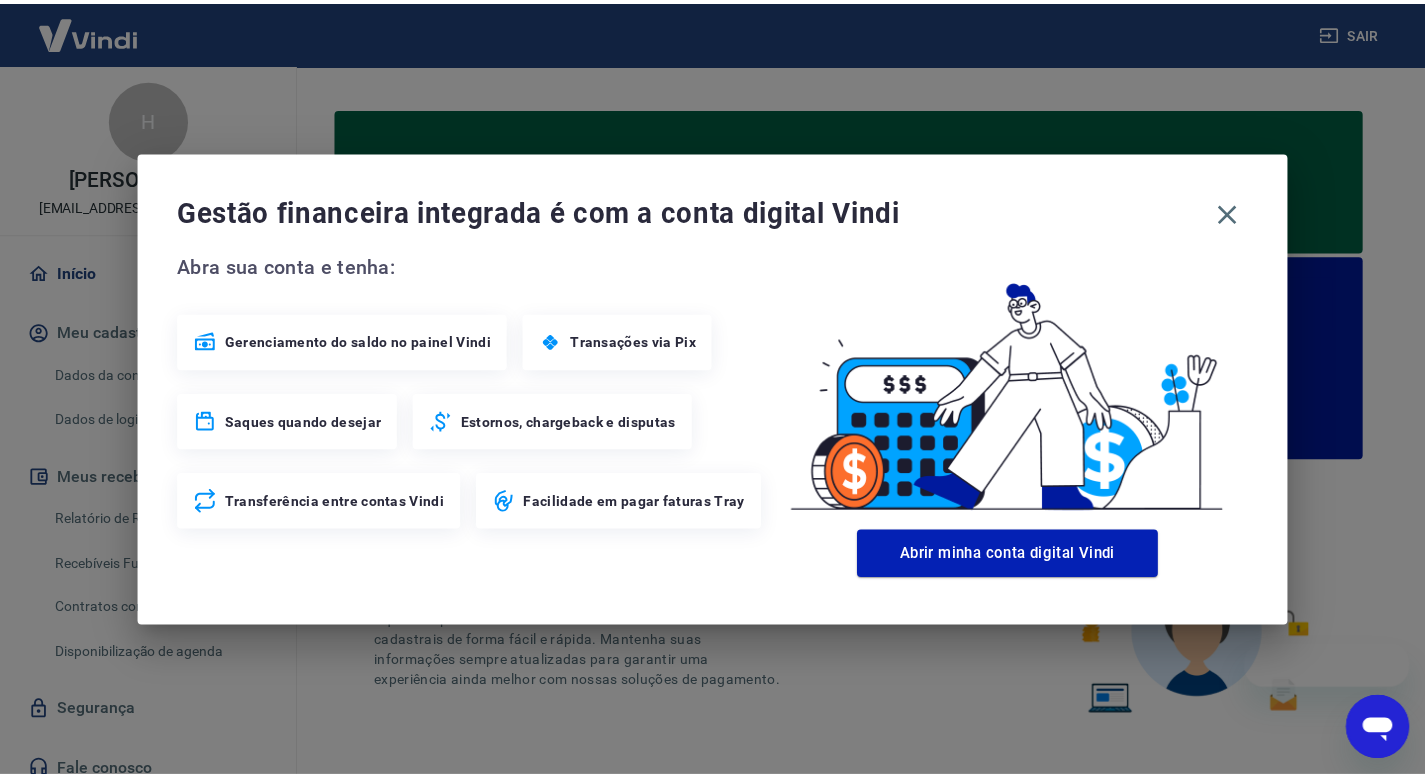 scroll, scrollTop: 0, scrollLeft: 0, axis: both 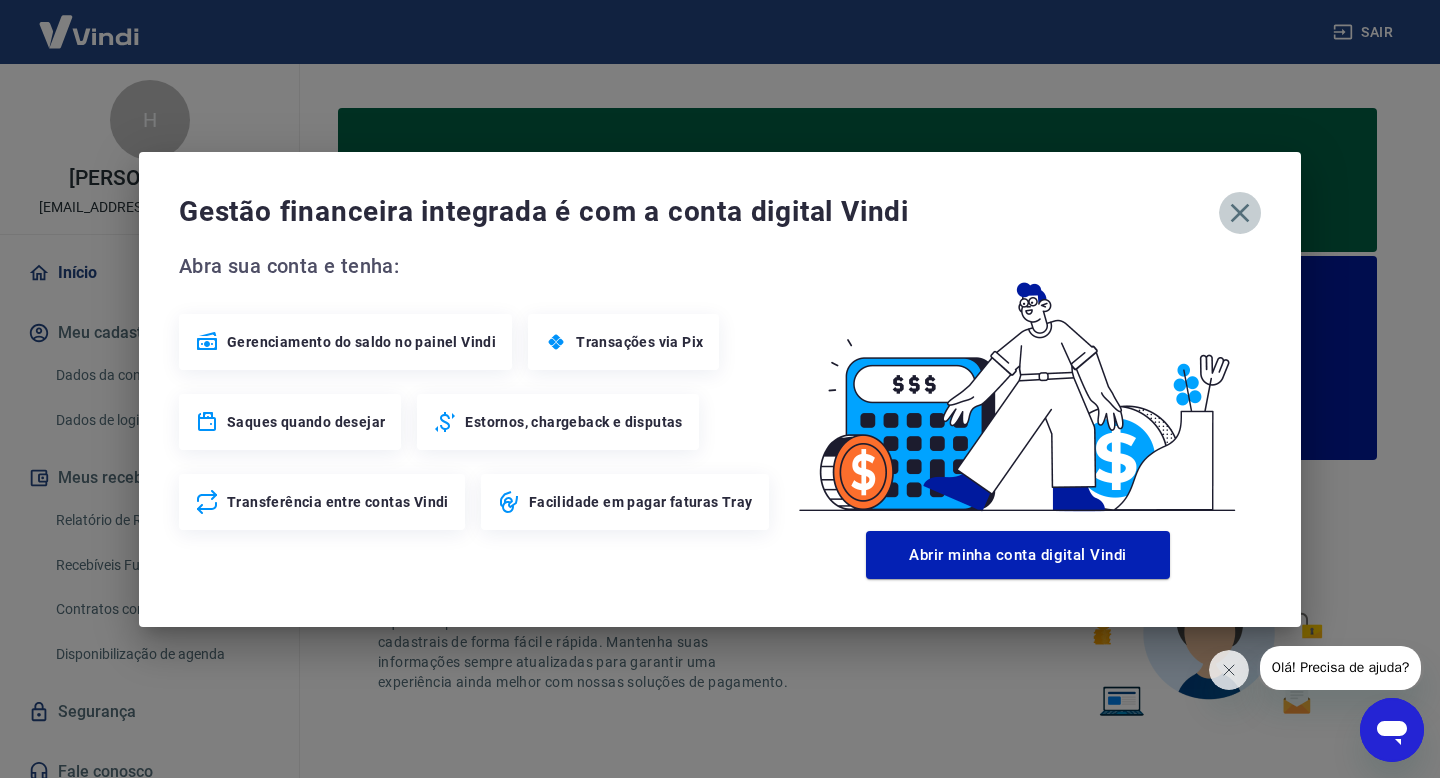 click 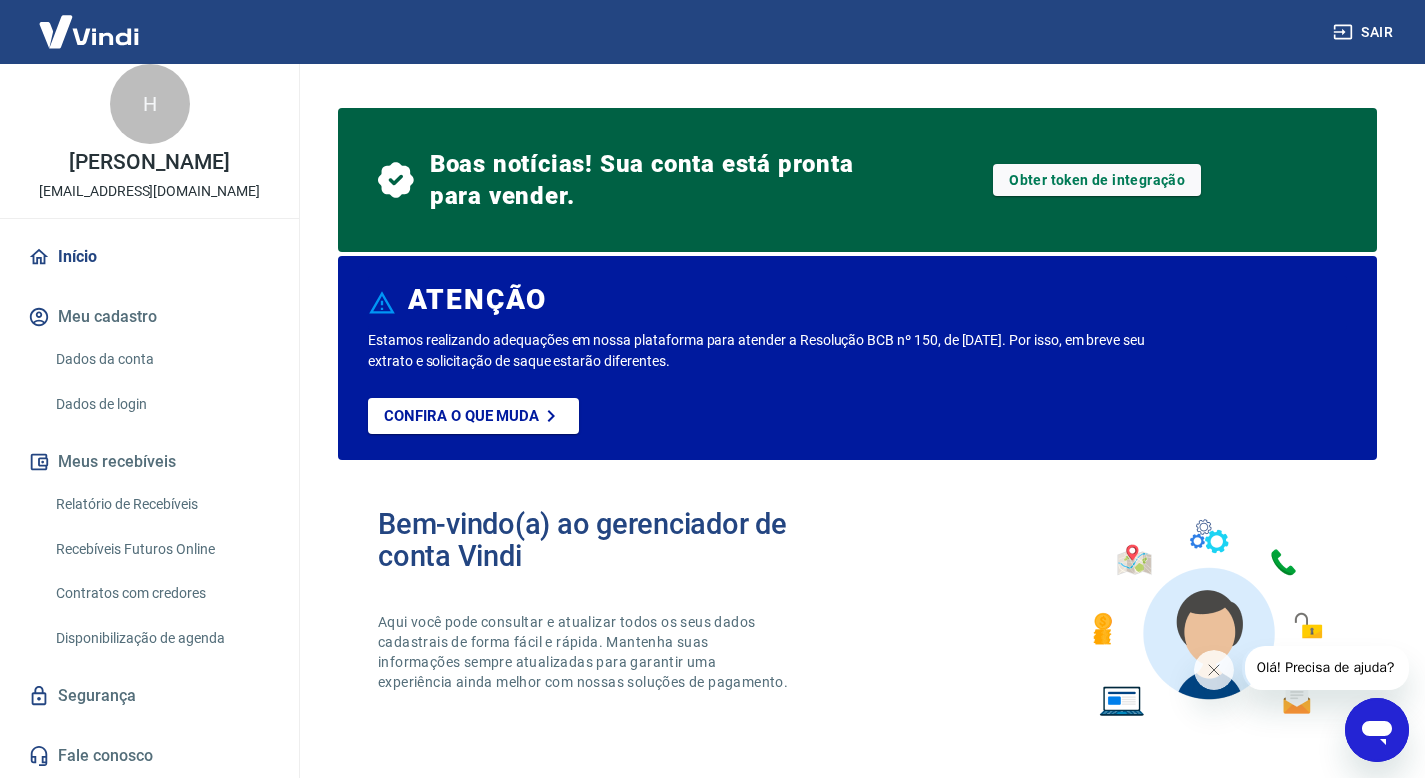 scroll, scrollTop: 37, scrollLeft: 0, axis: vertical 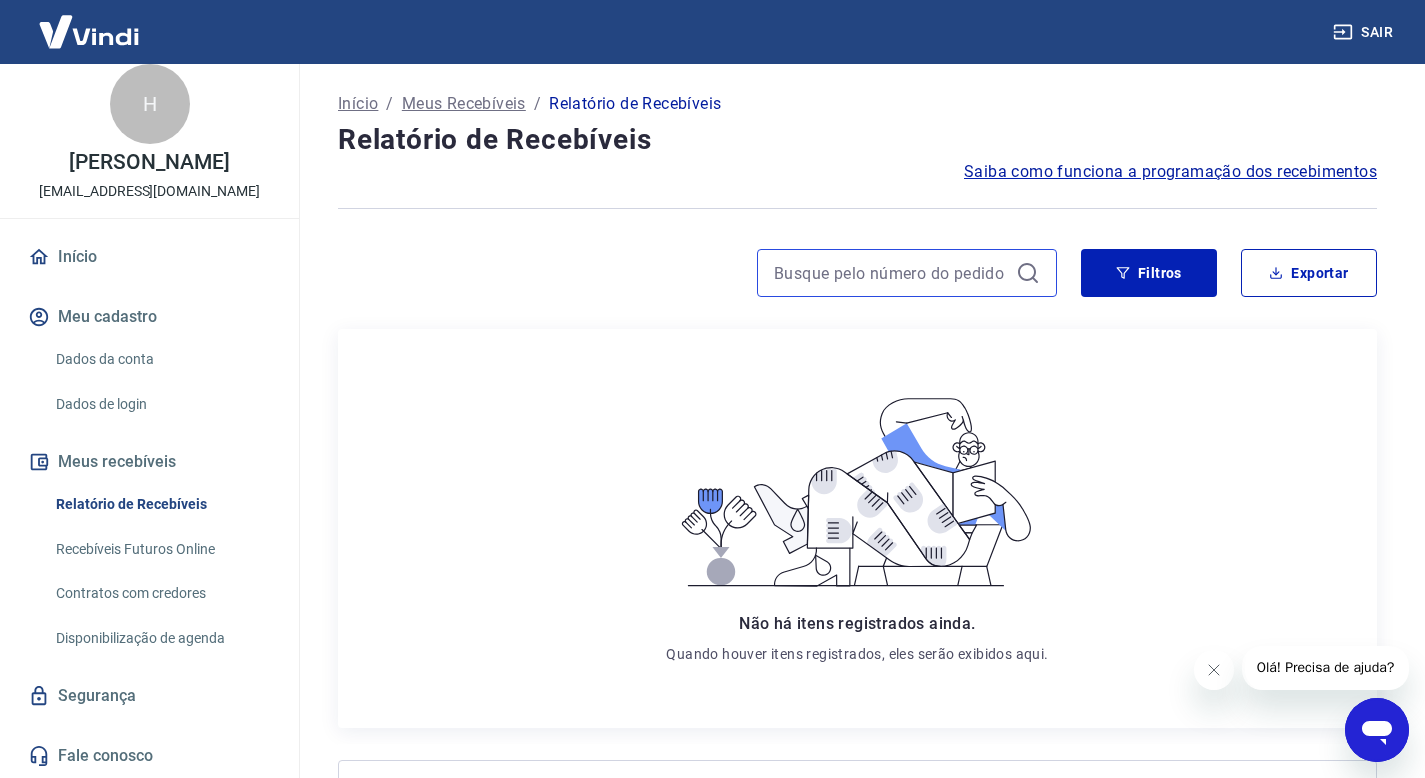 click at bounding box center [891, 273] 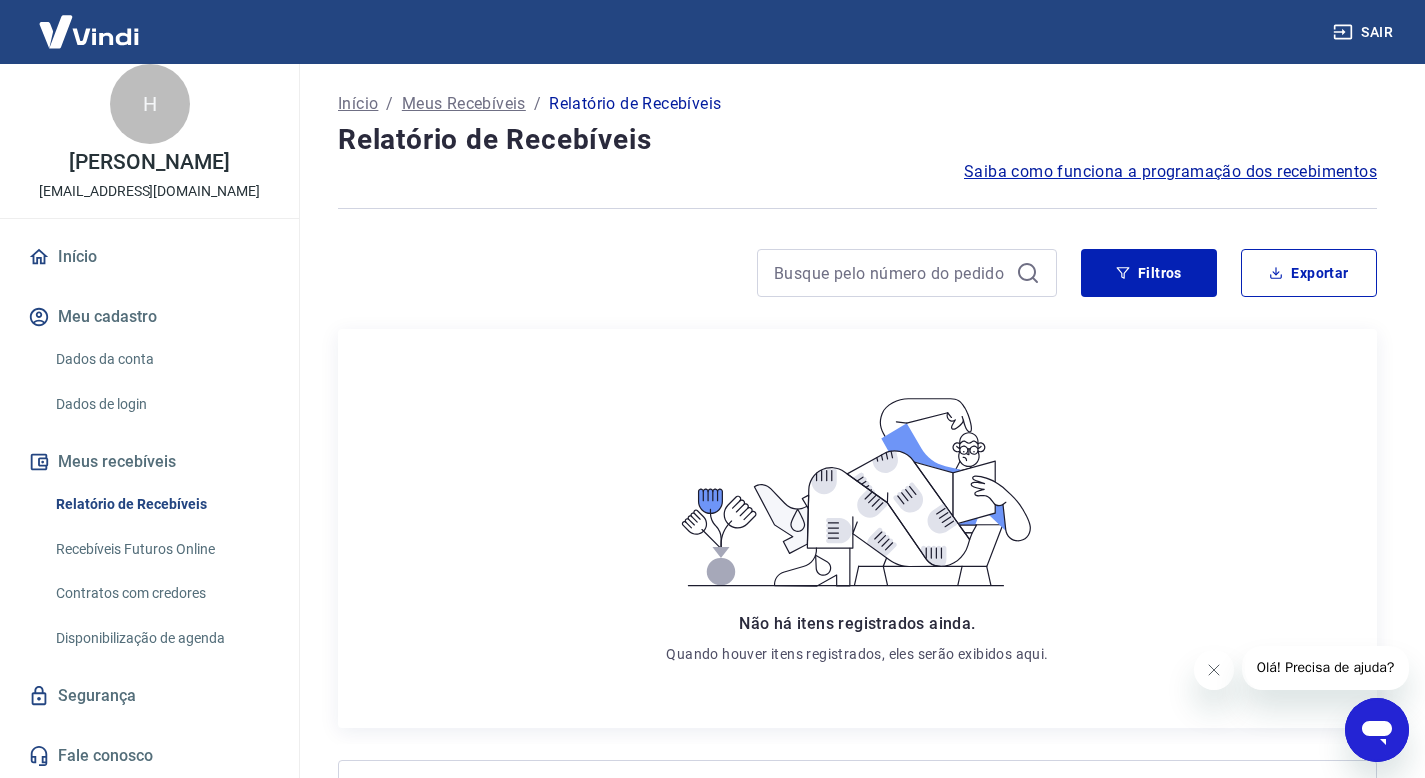click 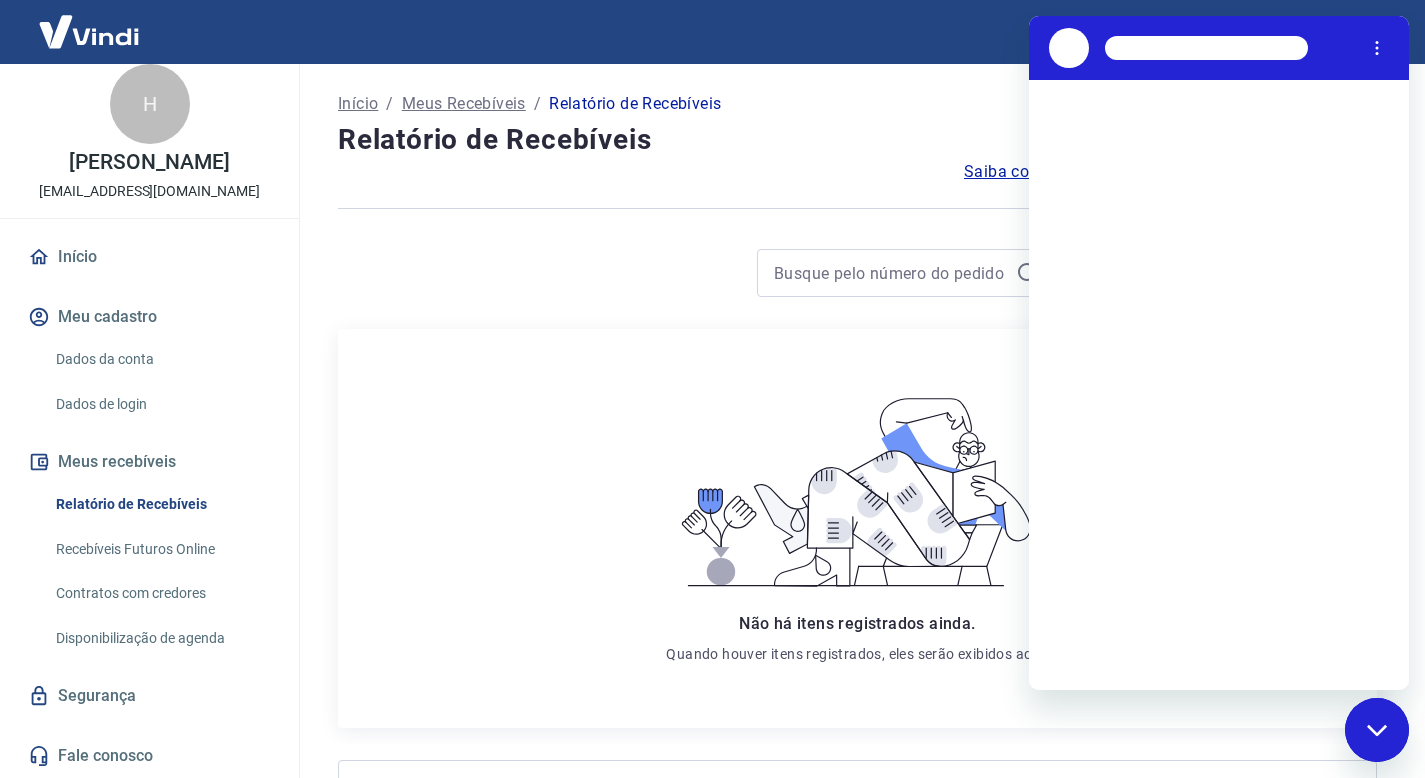 scroll, scrollTop: 0, scrollLeft: 0, axis: both 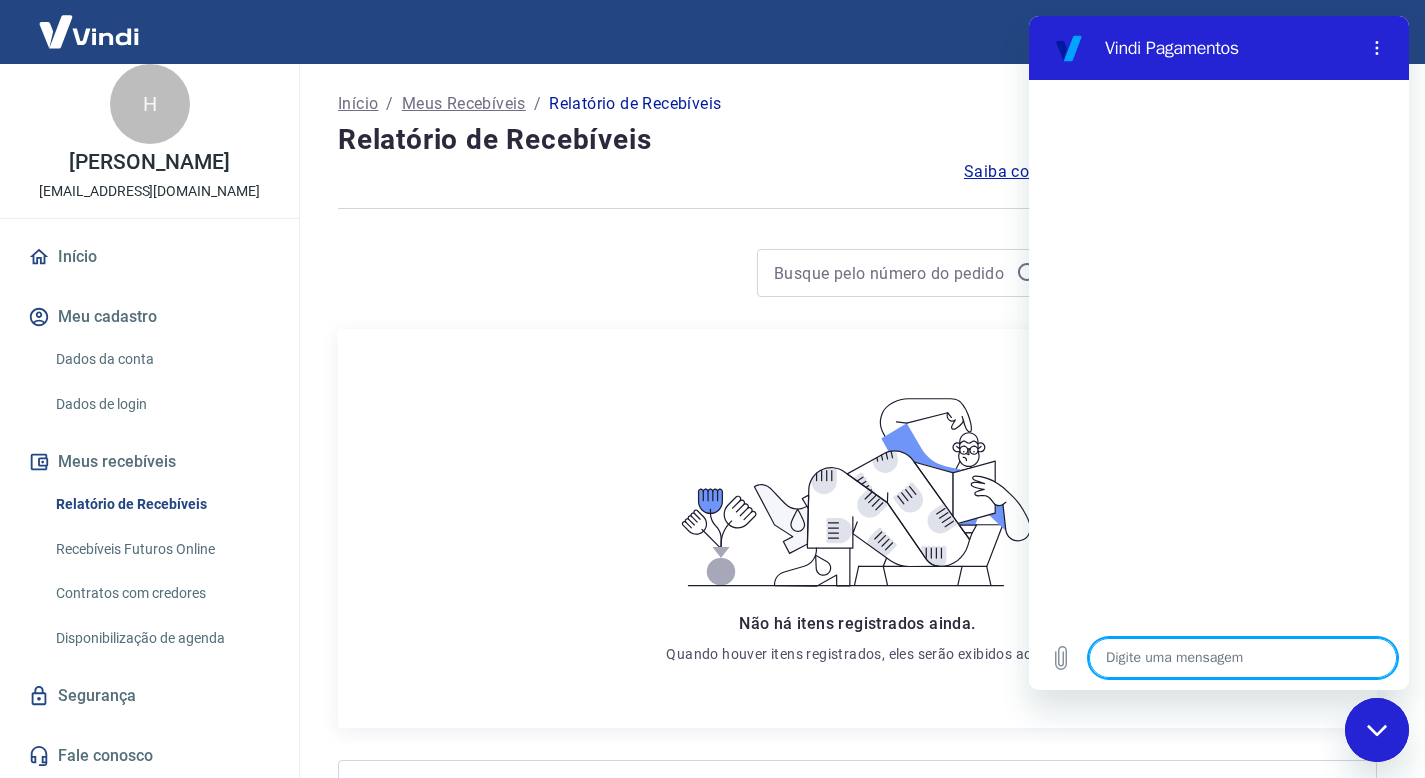 click at bounding box center (1243, 658) 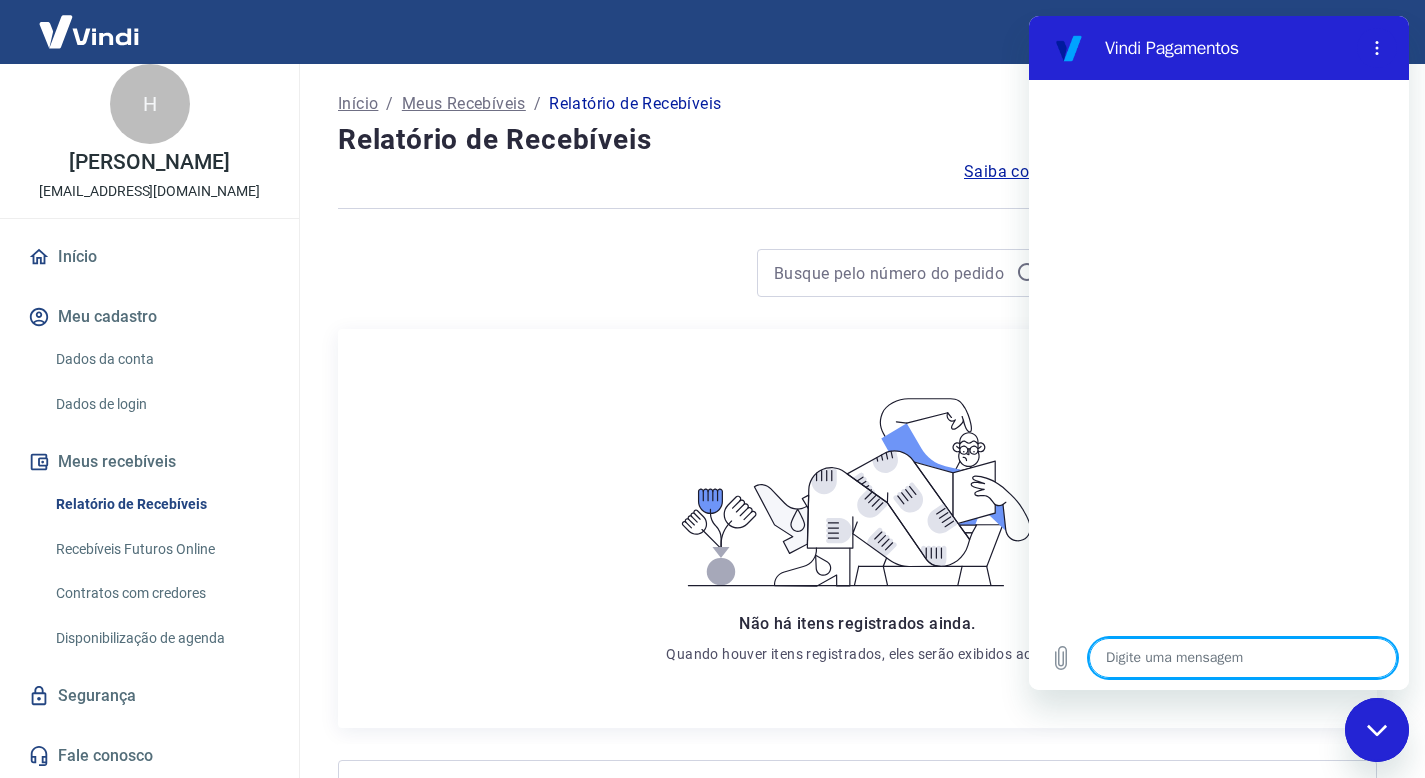 type on "B" 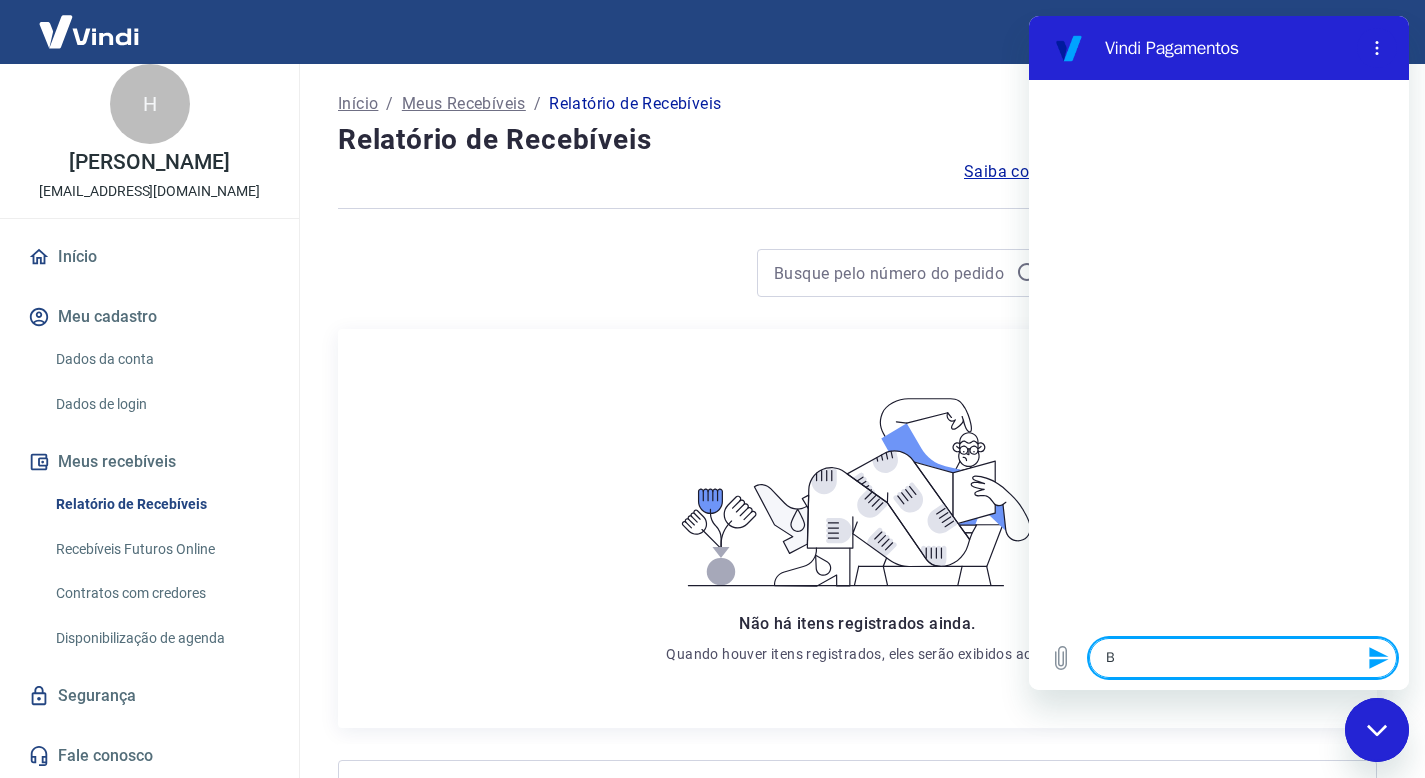 type on "Bo" 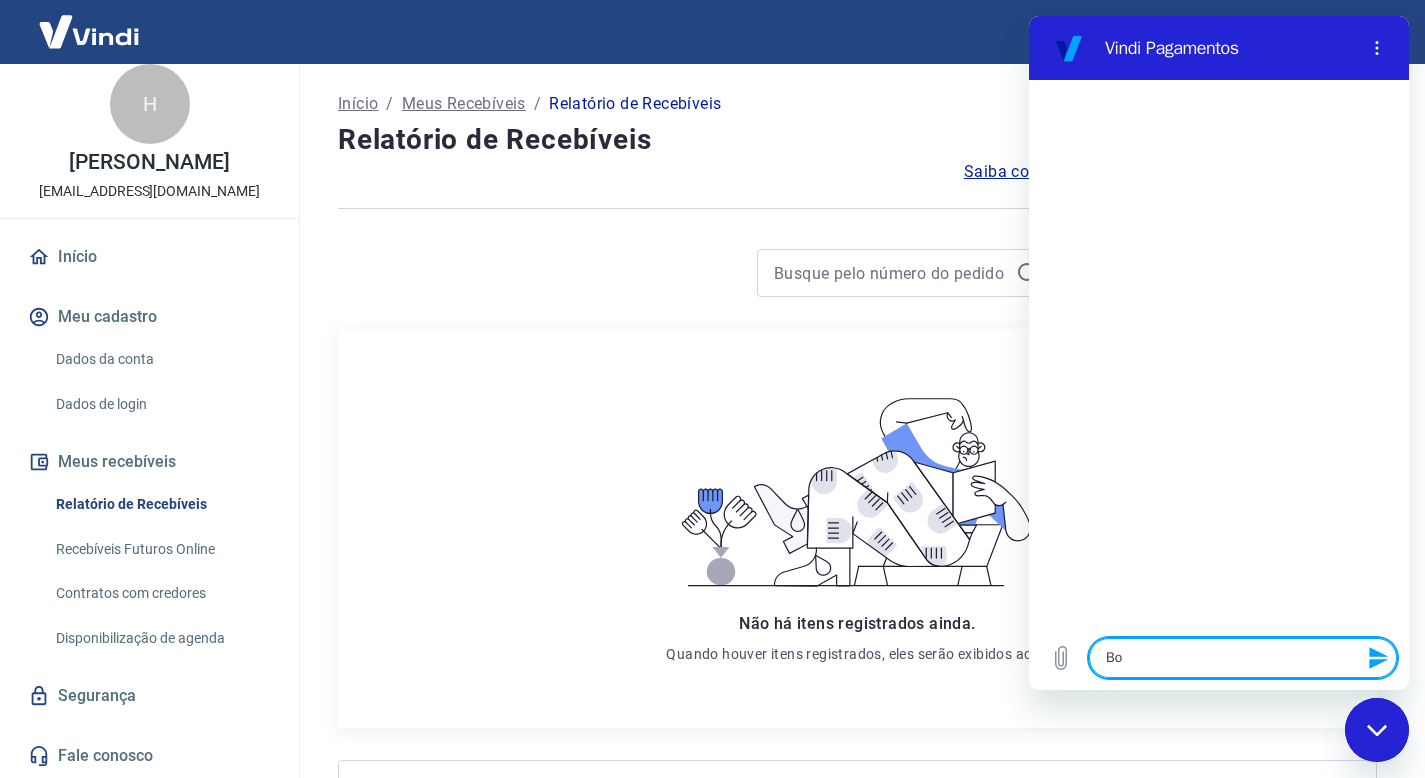 type on "Boa" 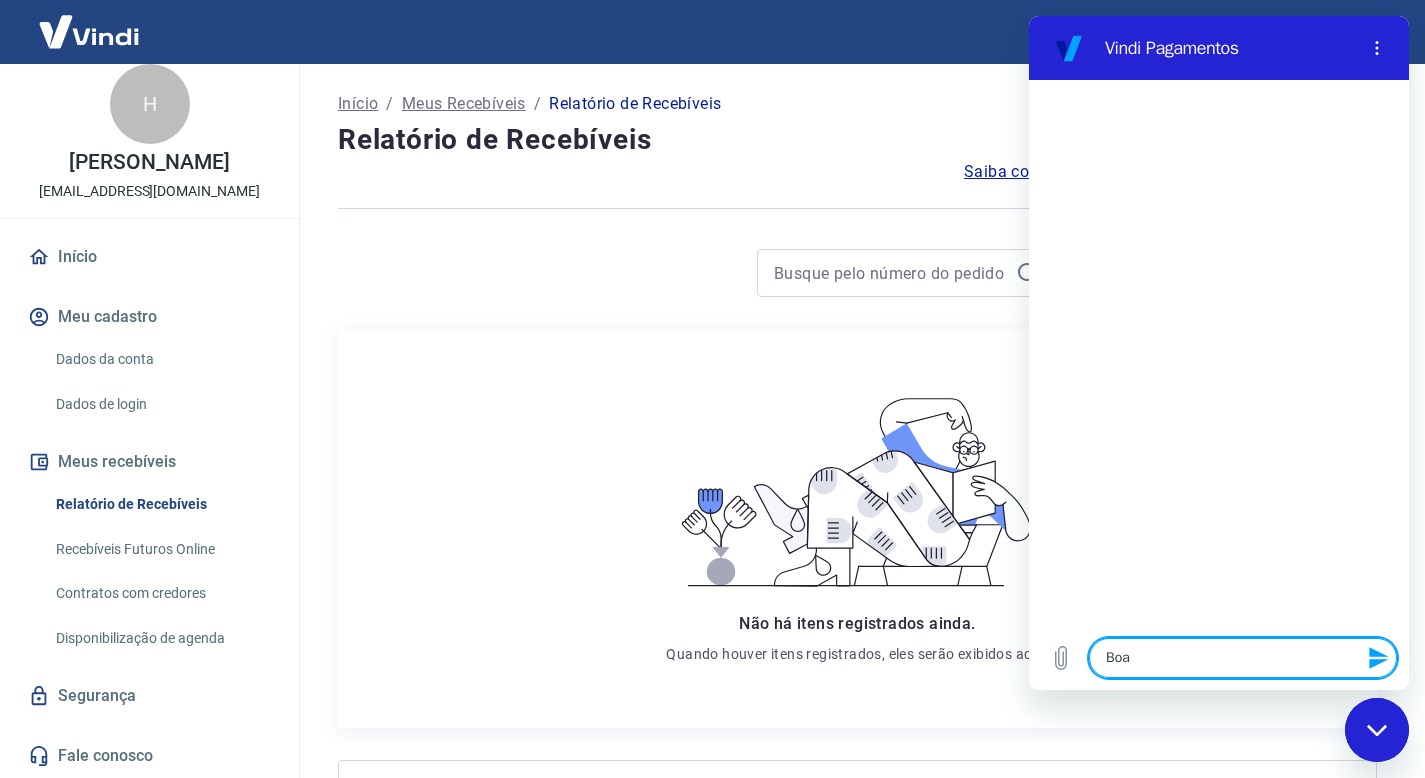 type on "Boa" 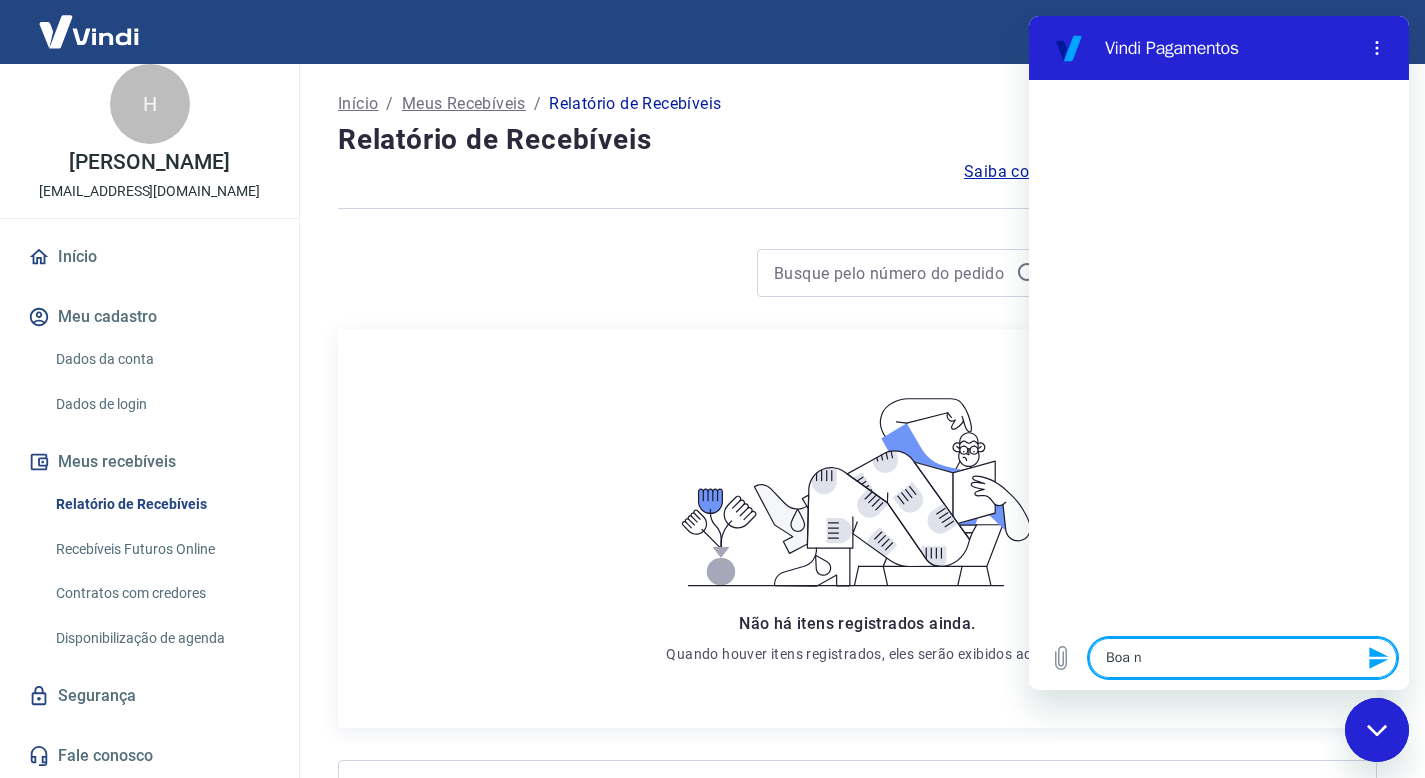 type on "Boa no" 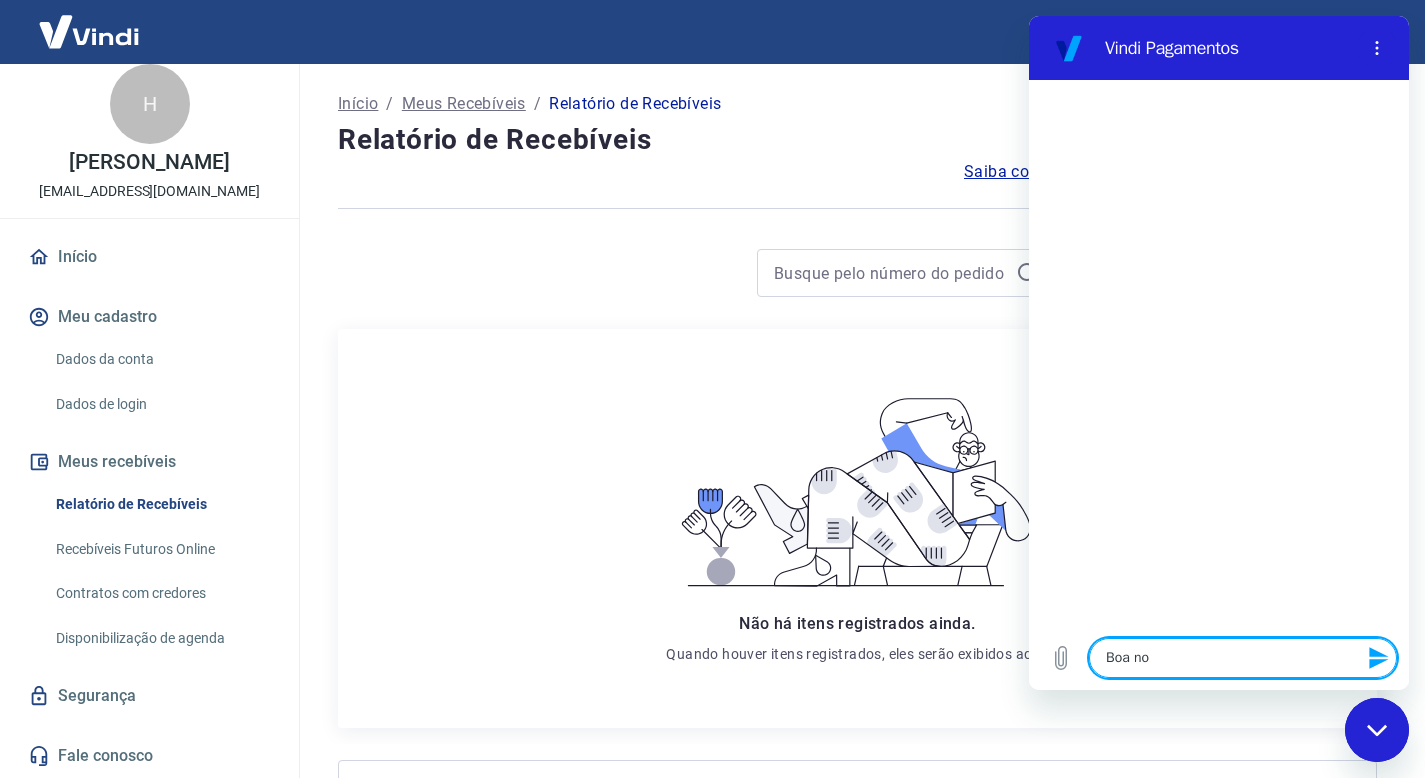 type on "Boa noi" 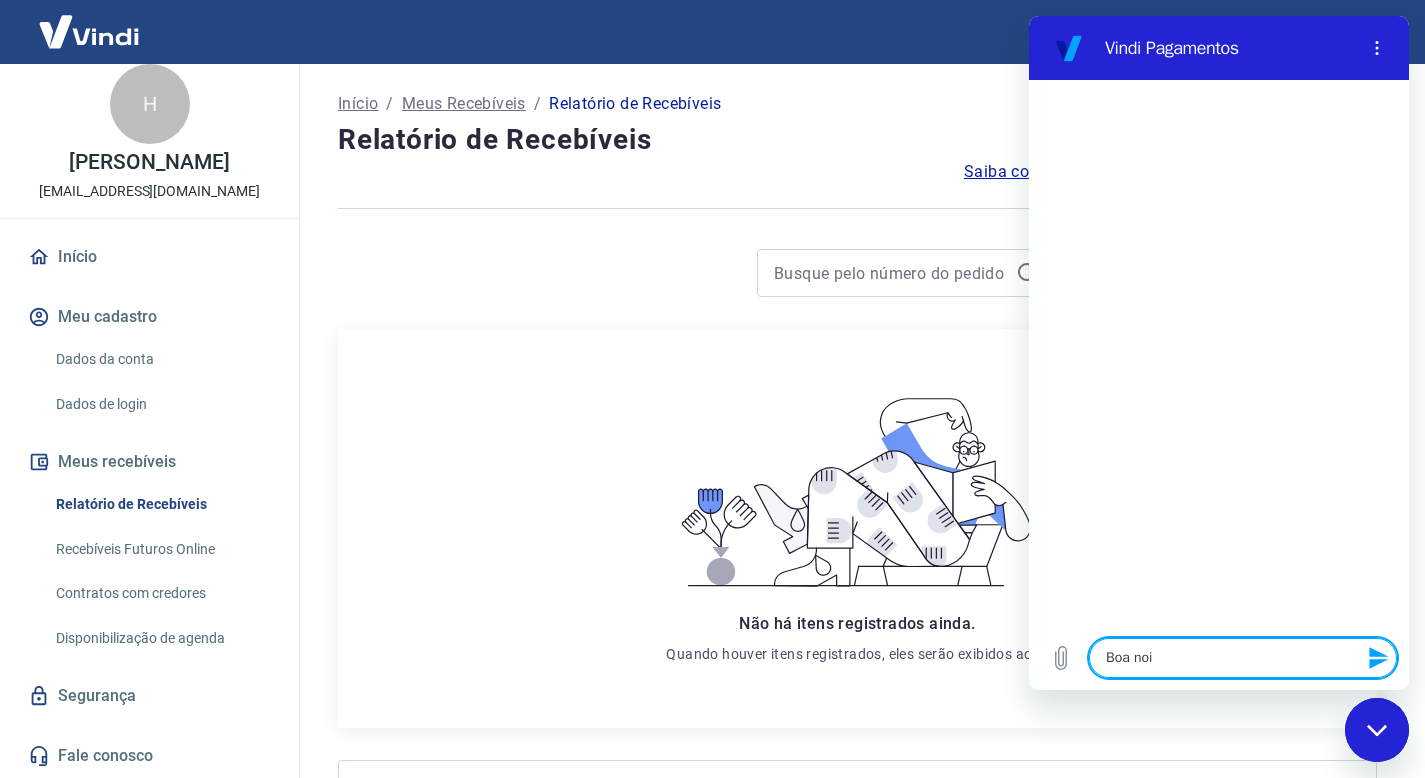type on "Boa noit" 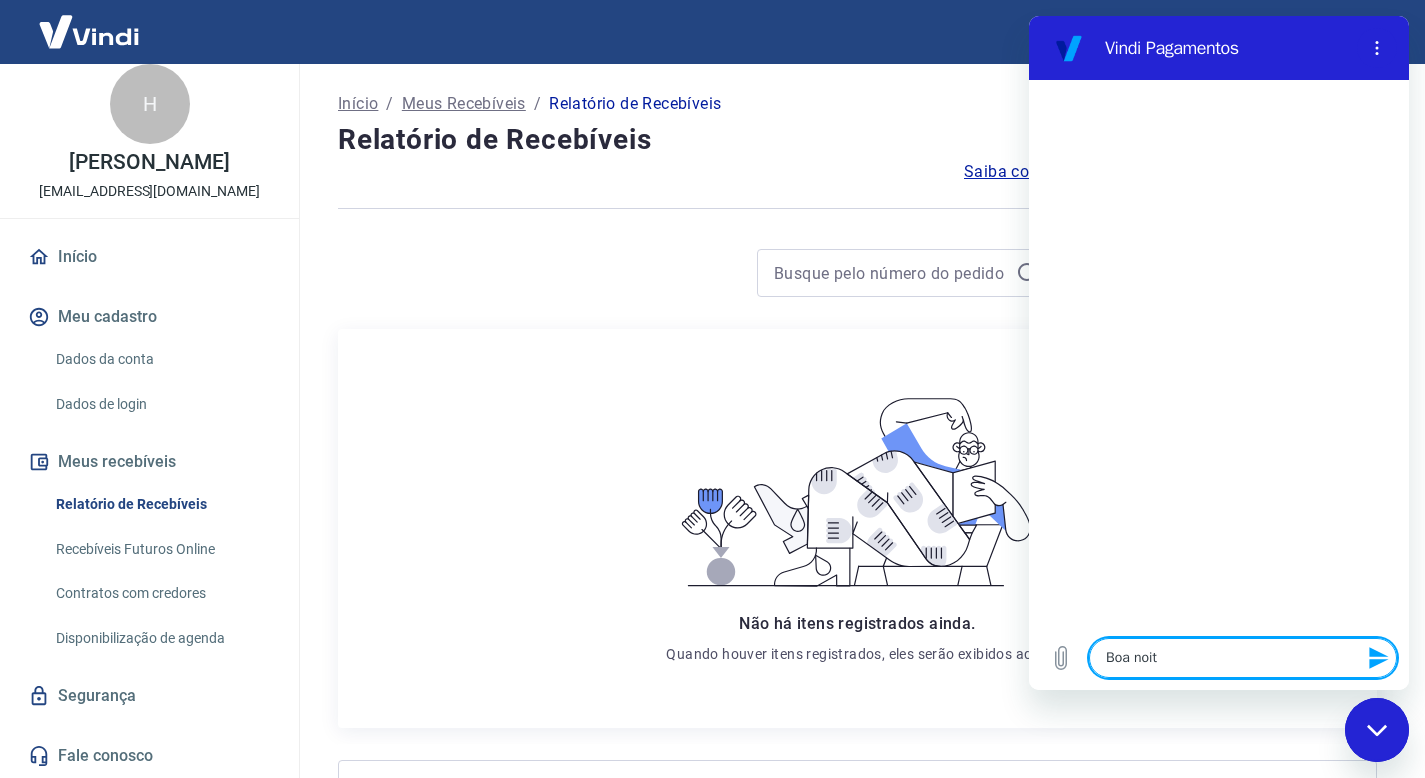 type on "Boa noite" 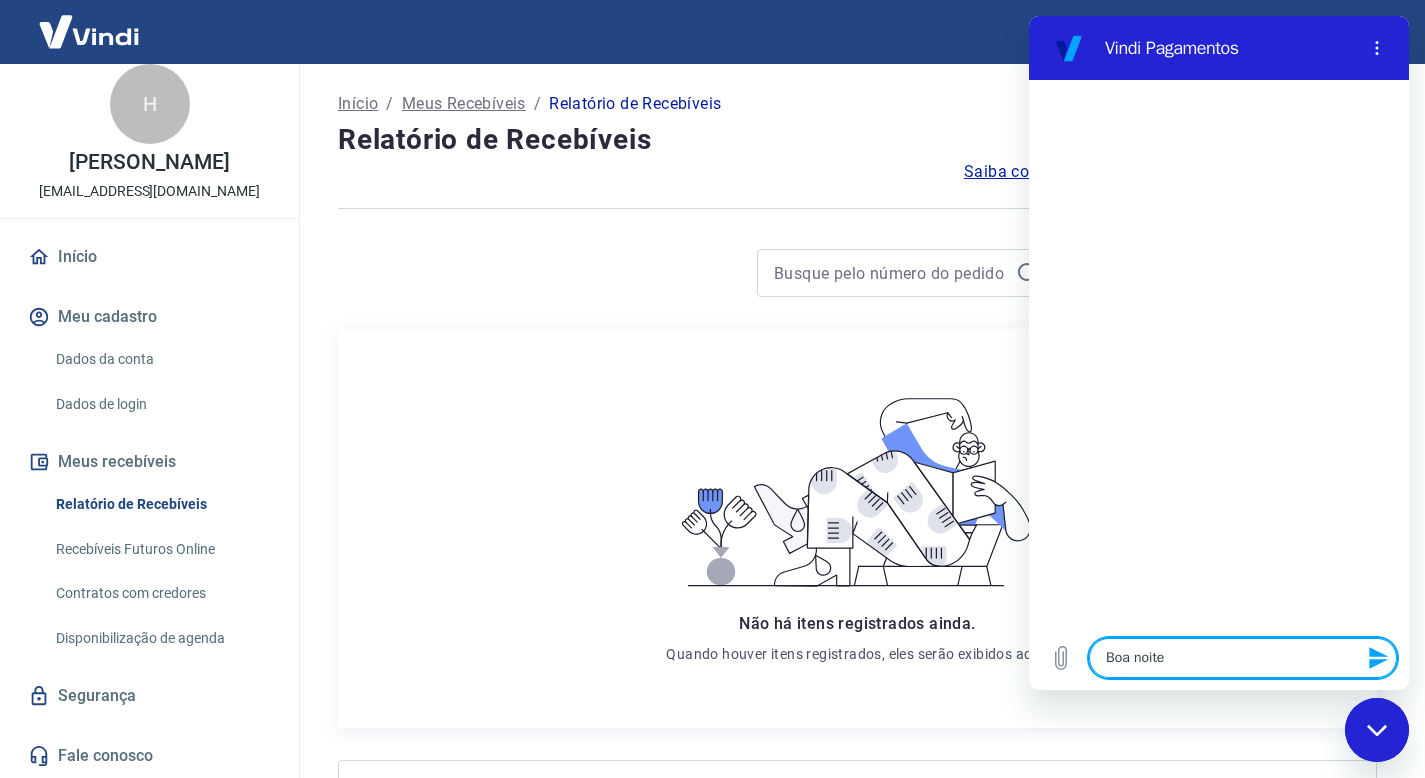 type on "x" 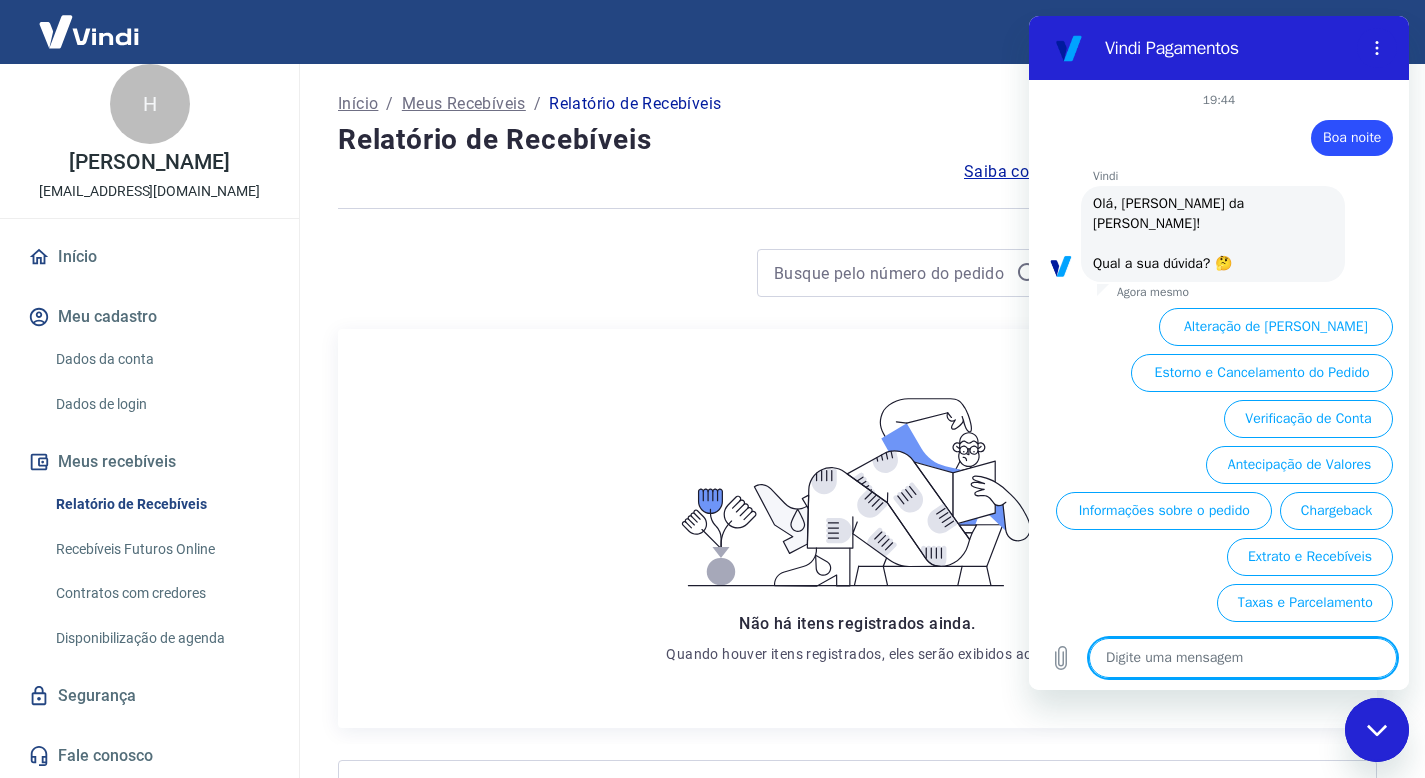 scroll, scrollTop: 47, scrollLeft: 0, axis: vertical 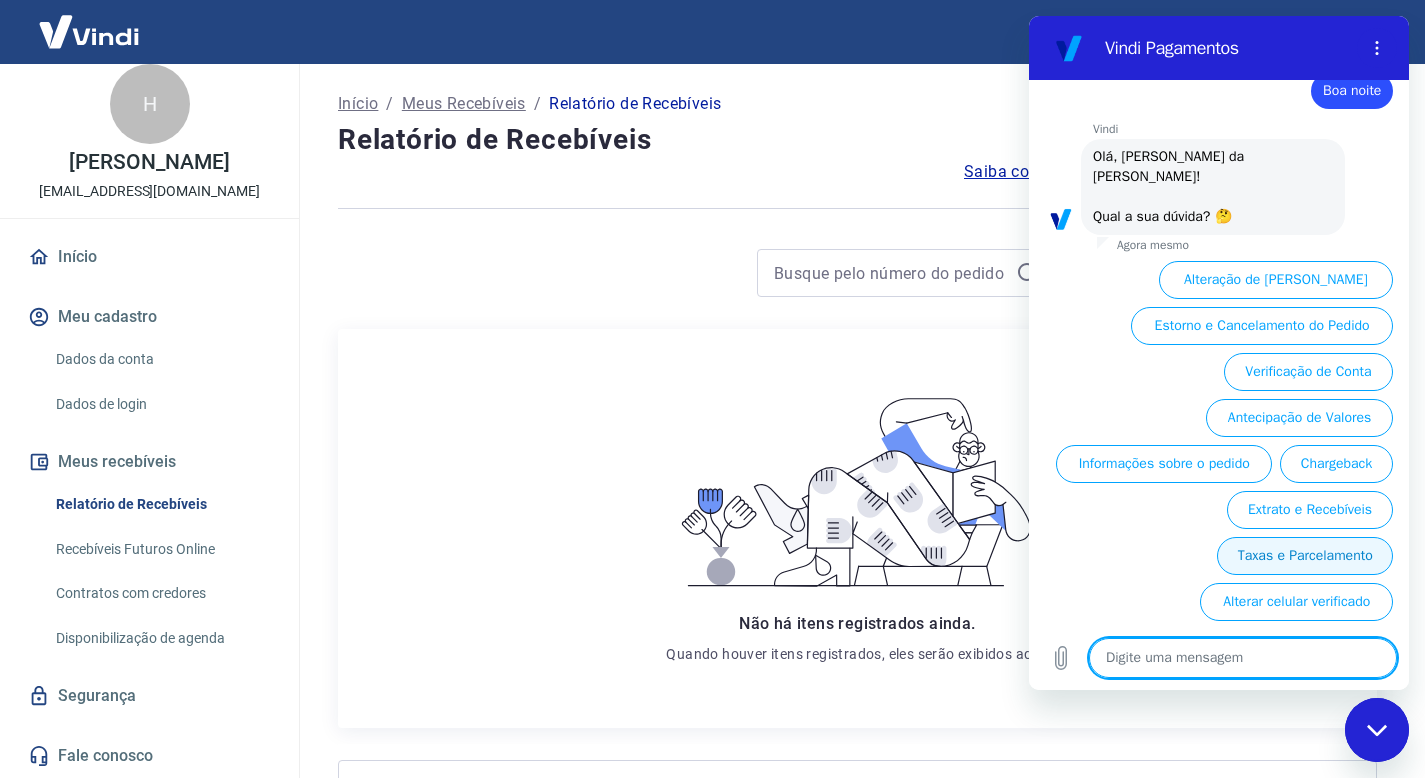 click on "Taxas e Parcelamento" at bounding box center [1305, 556] 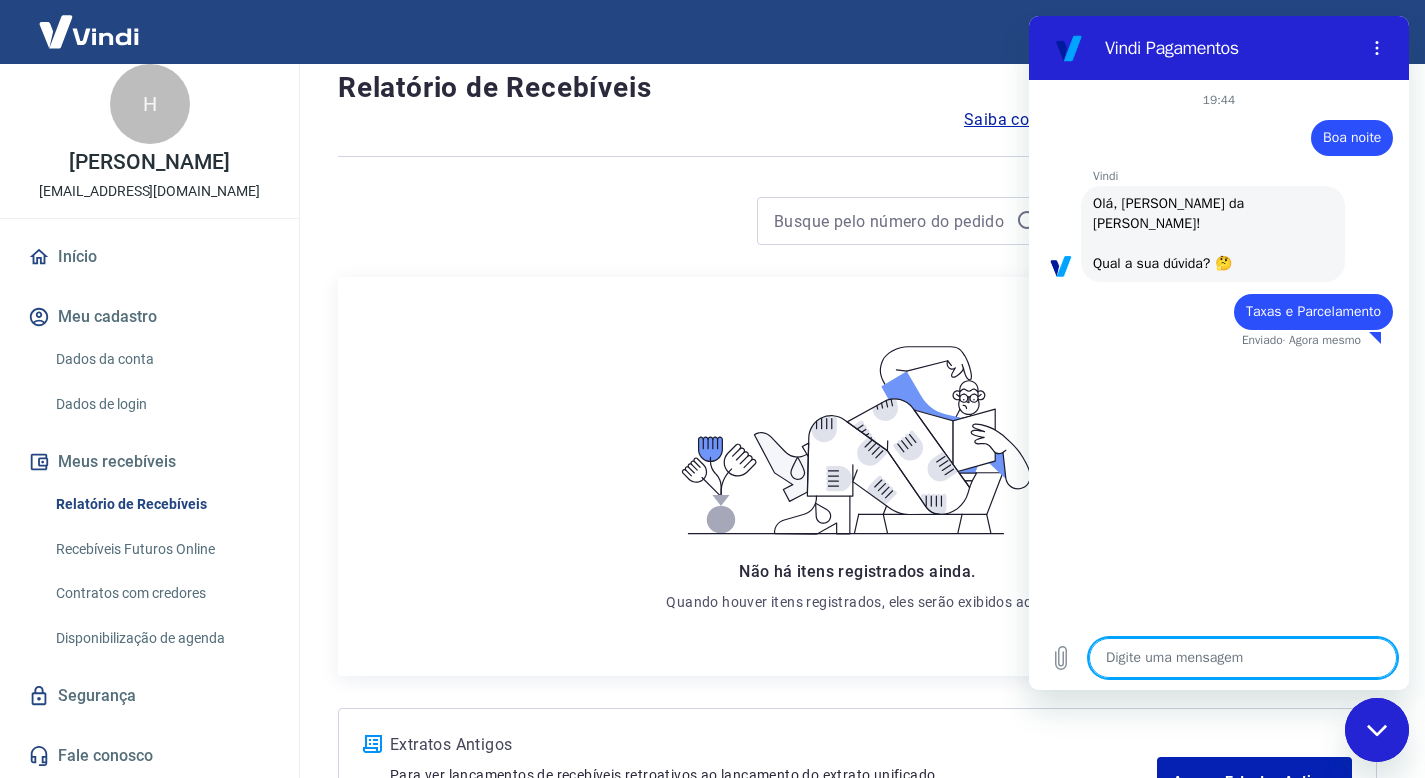 scroll, scrollTop: 0, scrollLeft: 0, axis: both 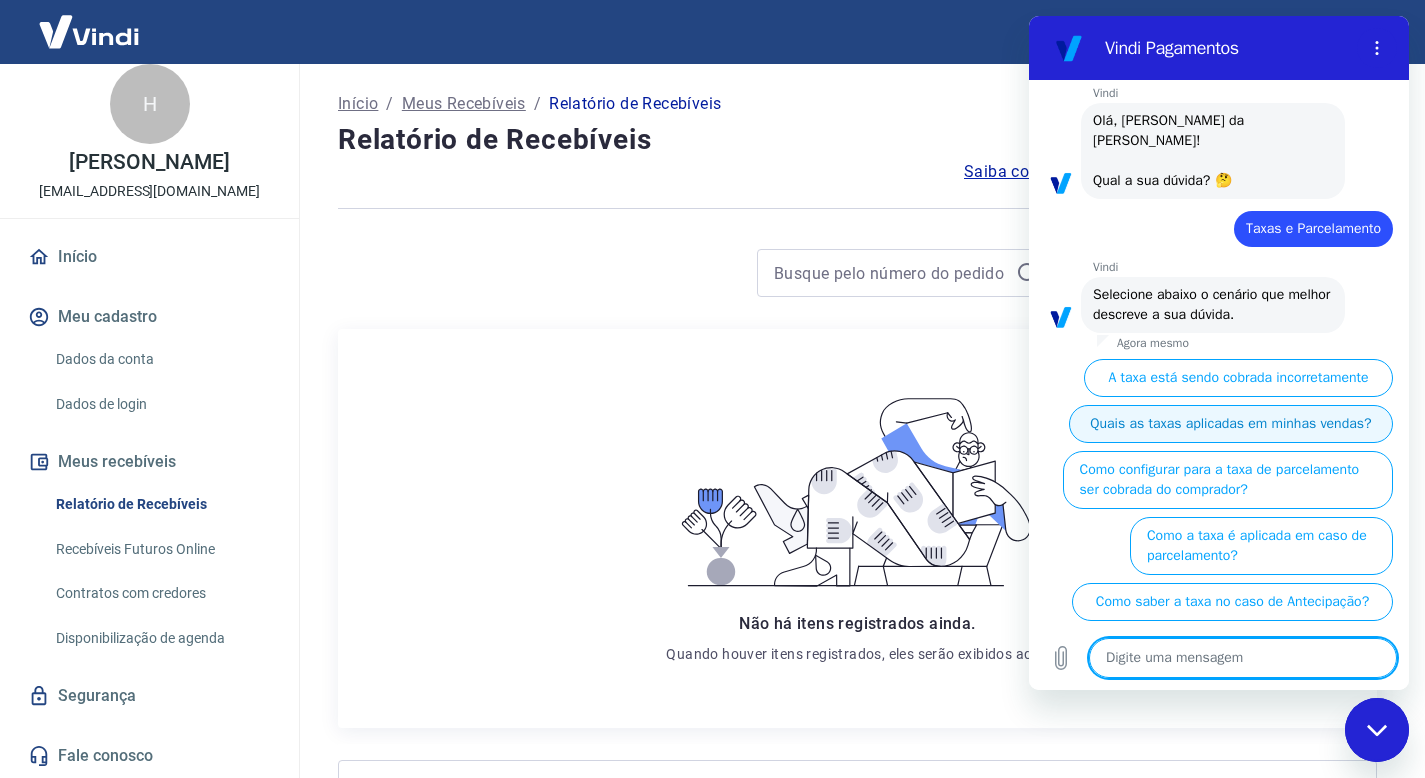 click on "Quais as taxas aplicadas em minhas vendas?" at bounding box center [1231, 424] 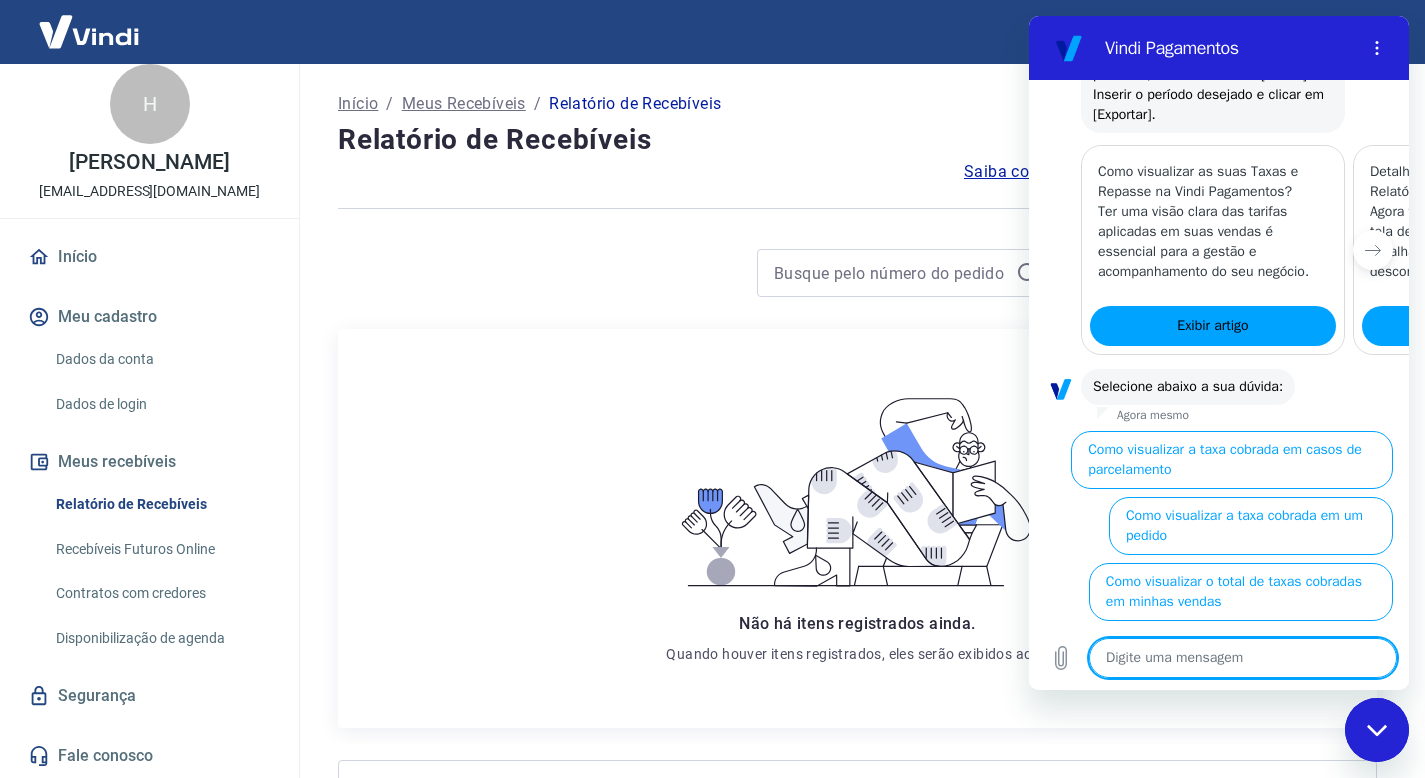 scroll, scrollTop: 1117, scrollLeft: 0, axis: vertical 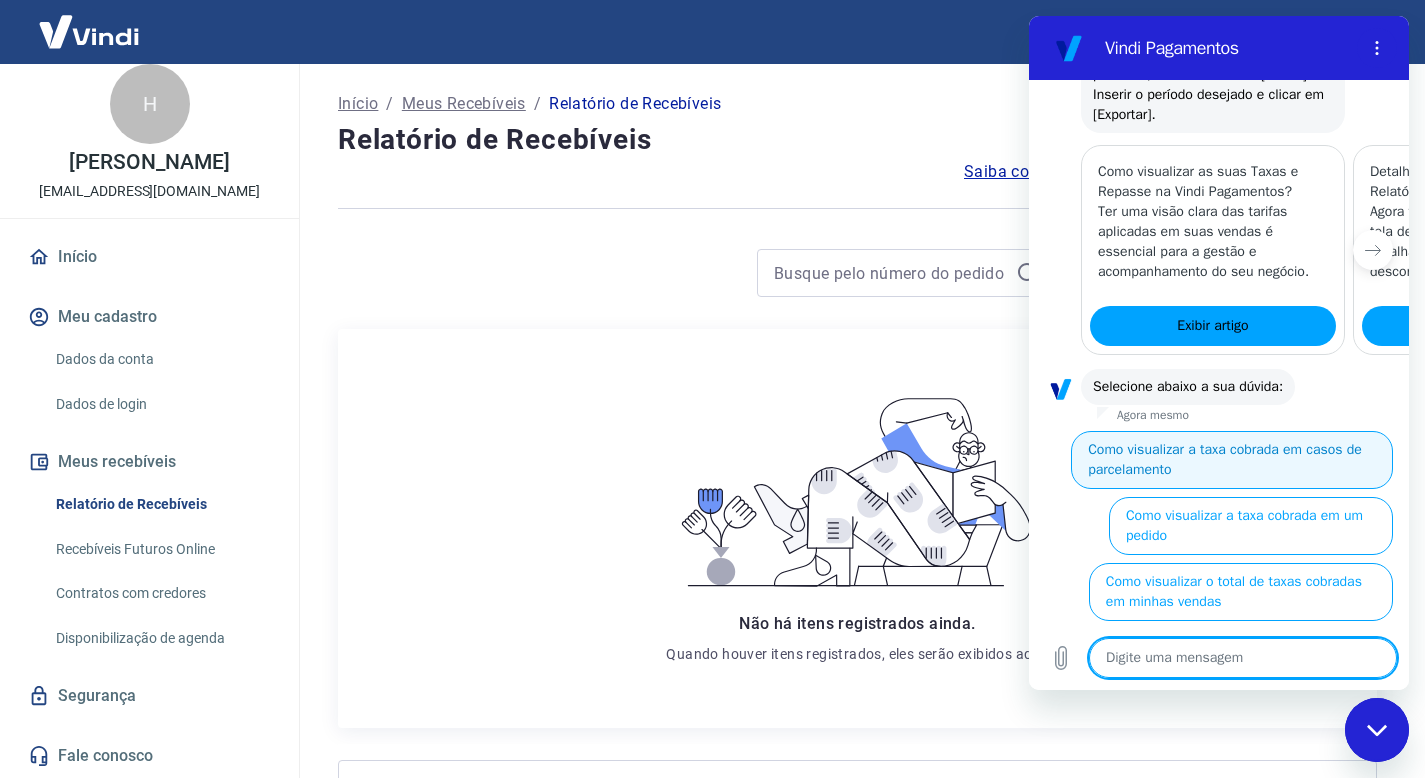 click on "Como visualizar a taxa cobrada em casos de parcelamento" at bounding box center [1232, 460] 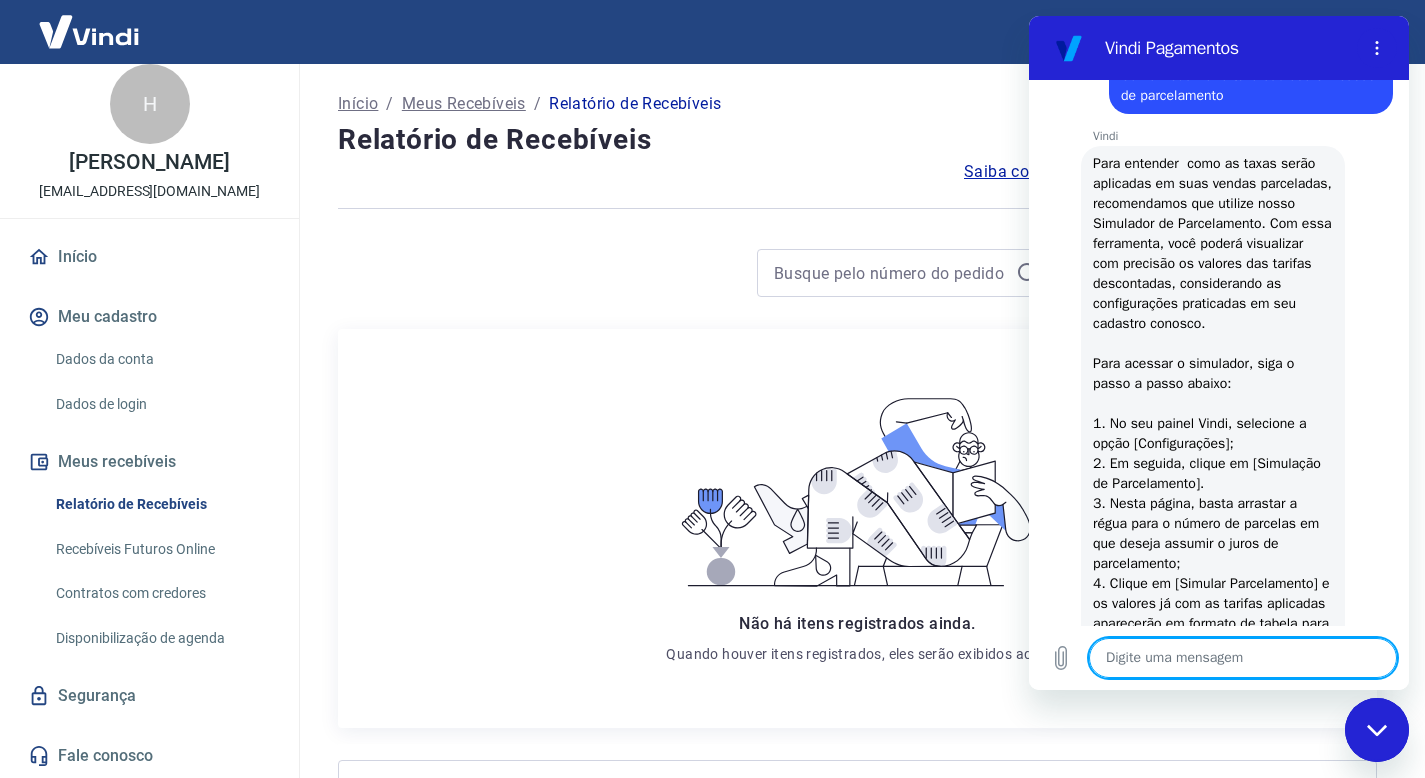 scroll, scrollTop: 1571, scrollLeft: 0, axis: vertical 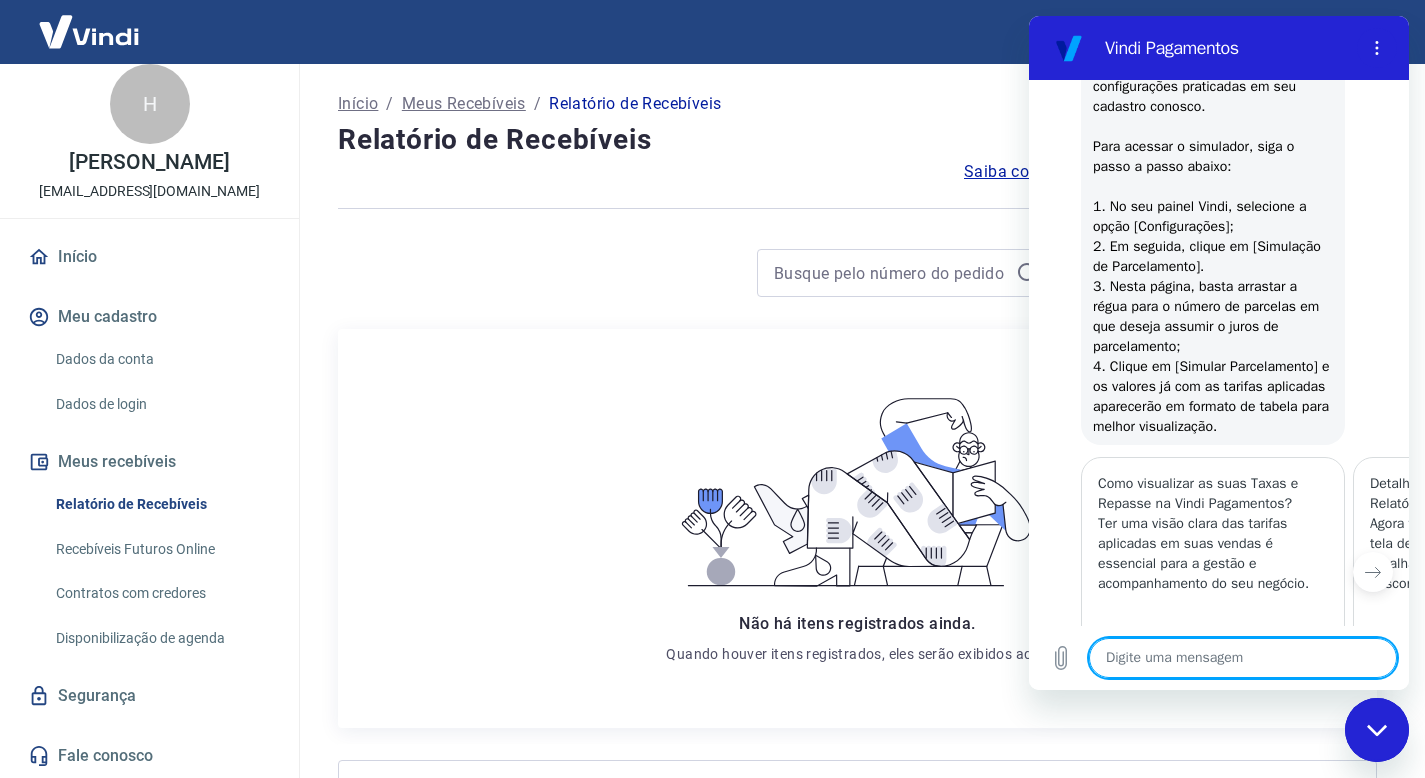 click on "Segurança" at bounding box center (149, 696) 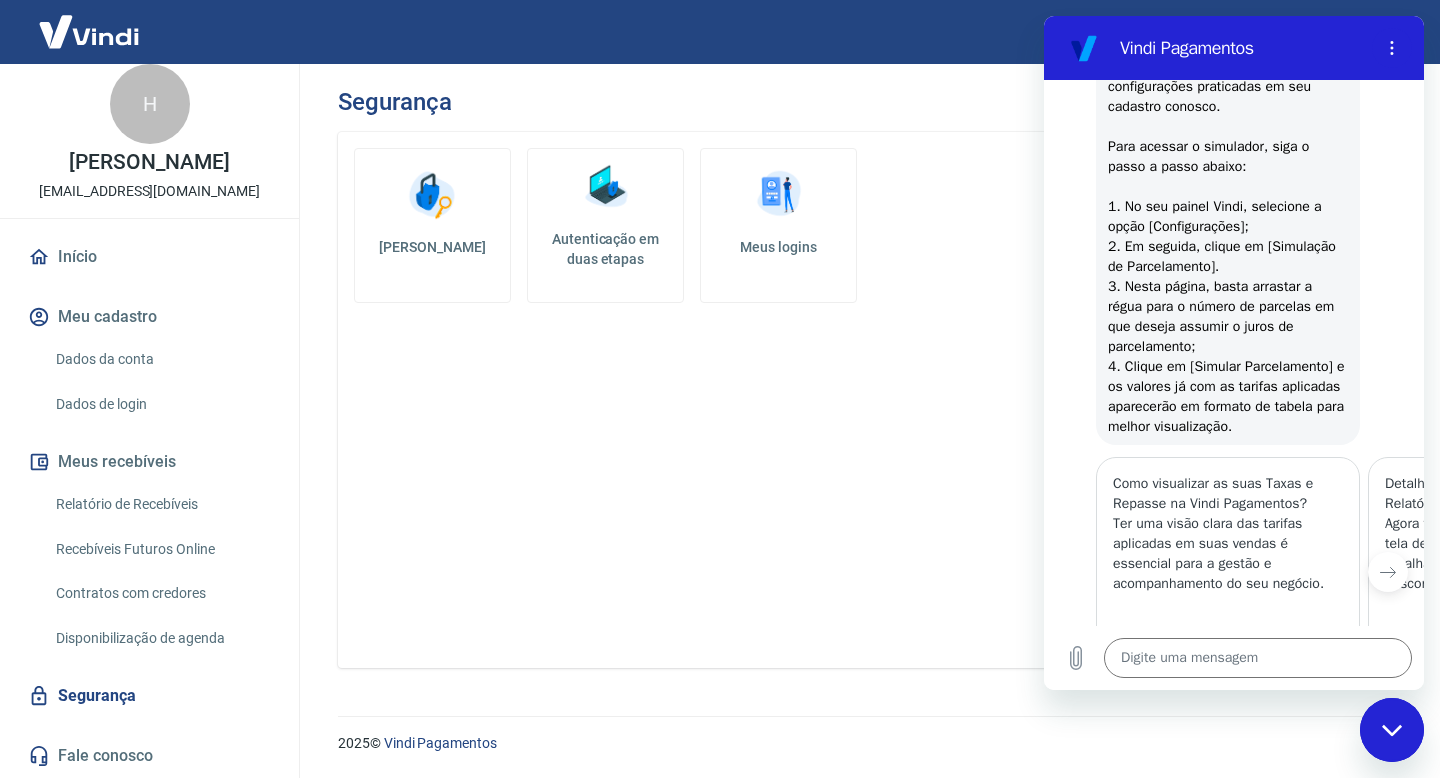 scroll, scrollTop: 0, scrollLeft: 0, axis: both 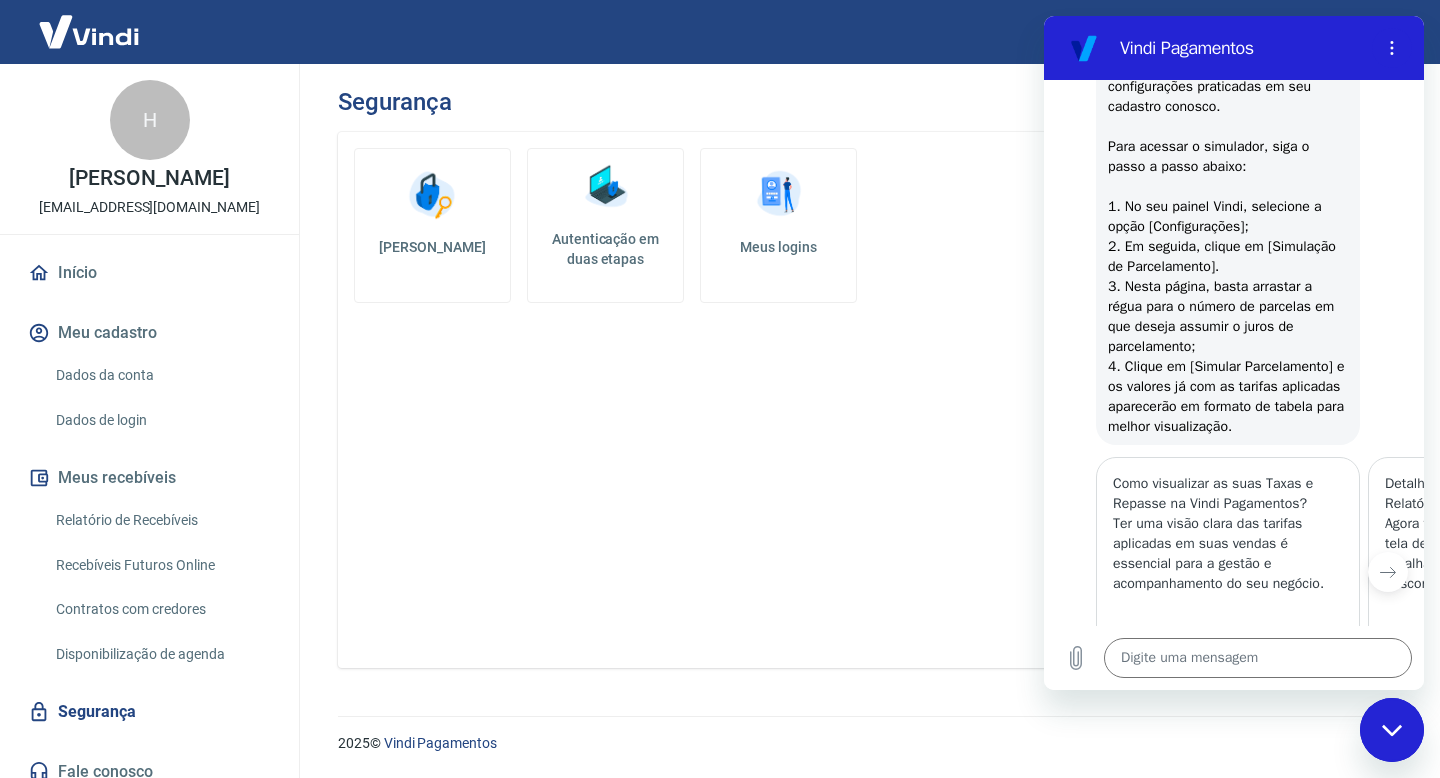 click at bounding box center (1392, 730) 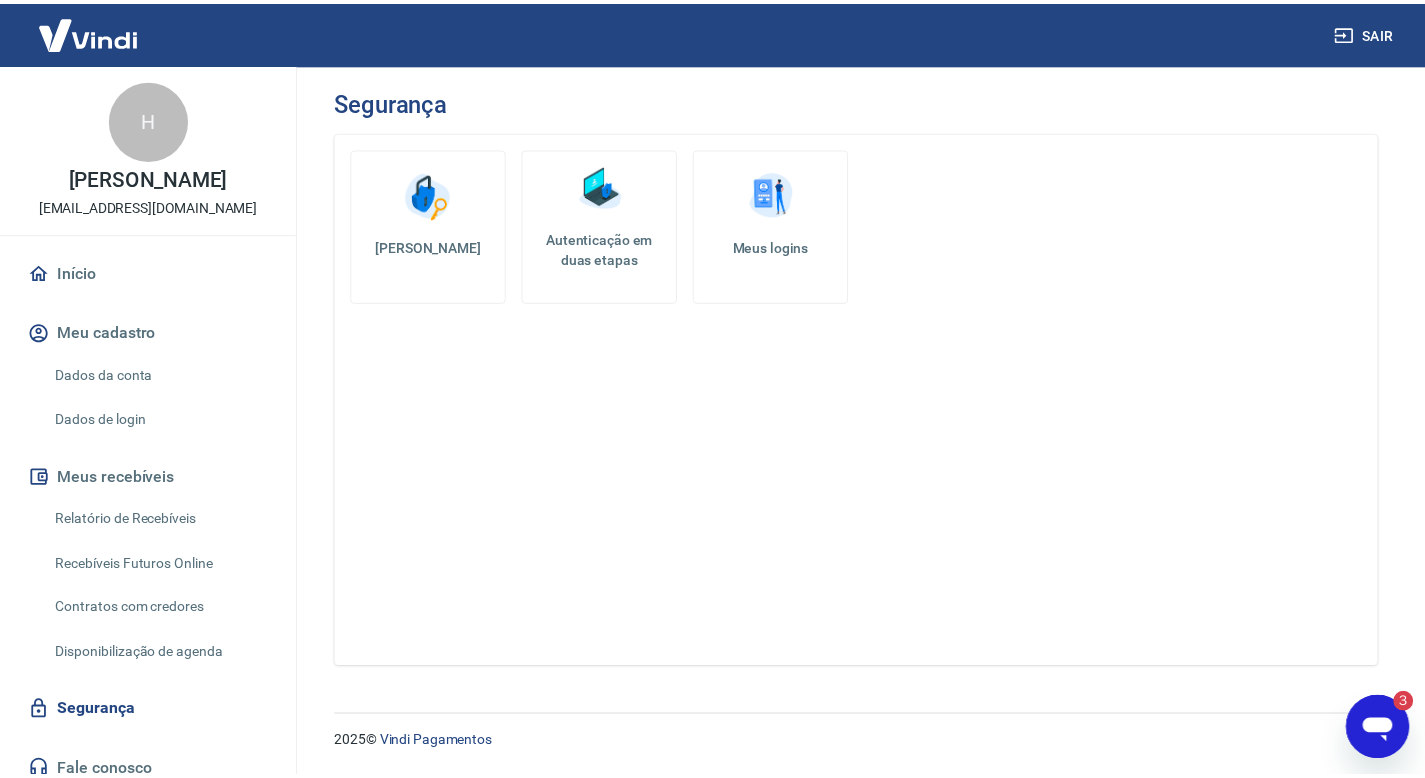 scroll, scrollTop: 0, scrollLeft: 0, axis: both 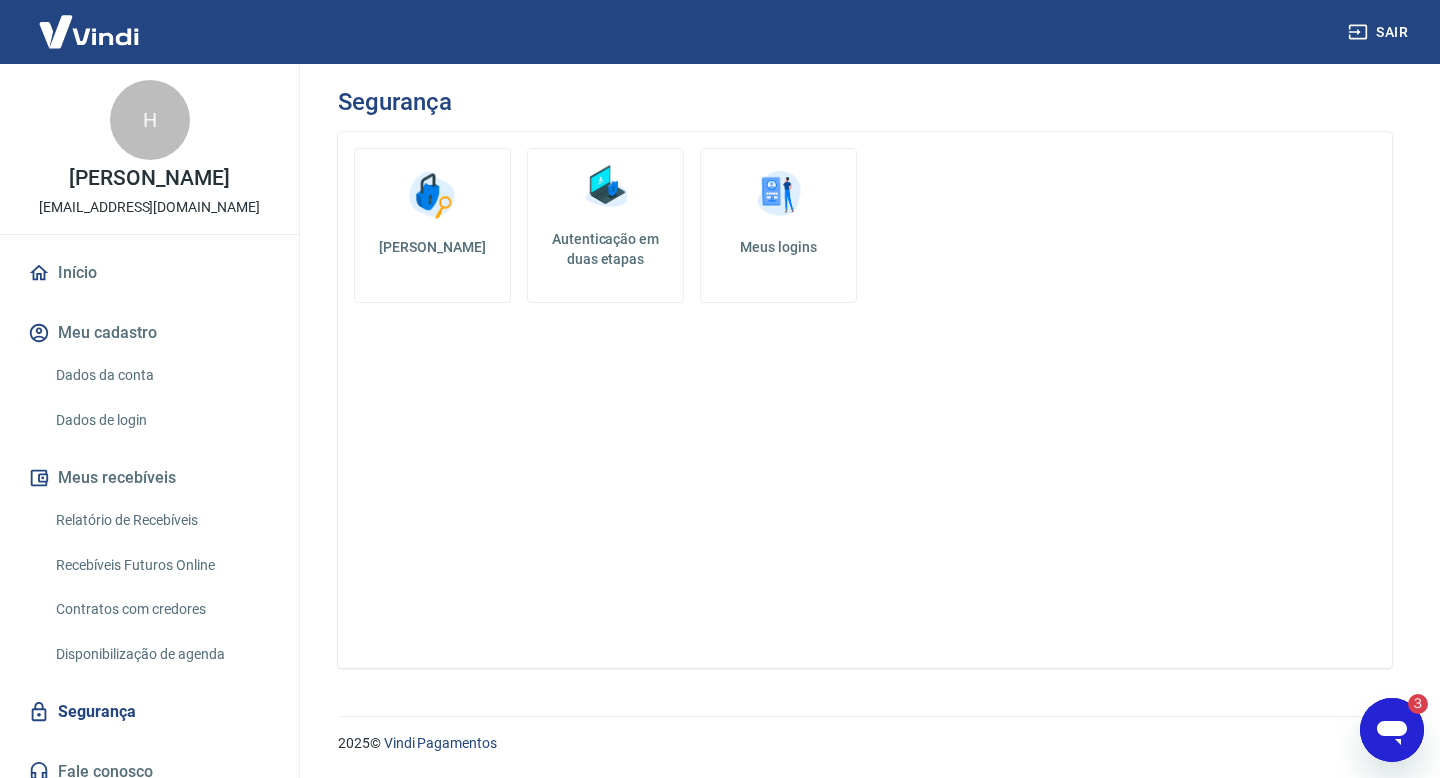 click on "[PERSON_NAME]" at bounding box center [149, 178] 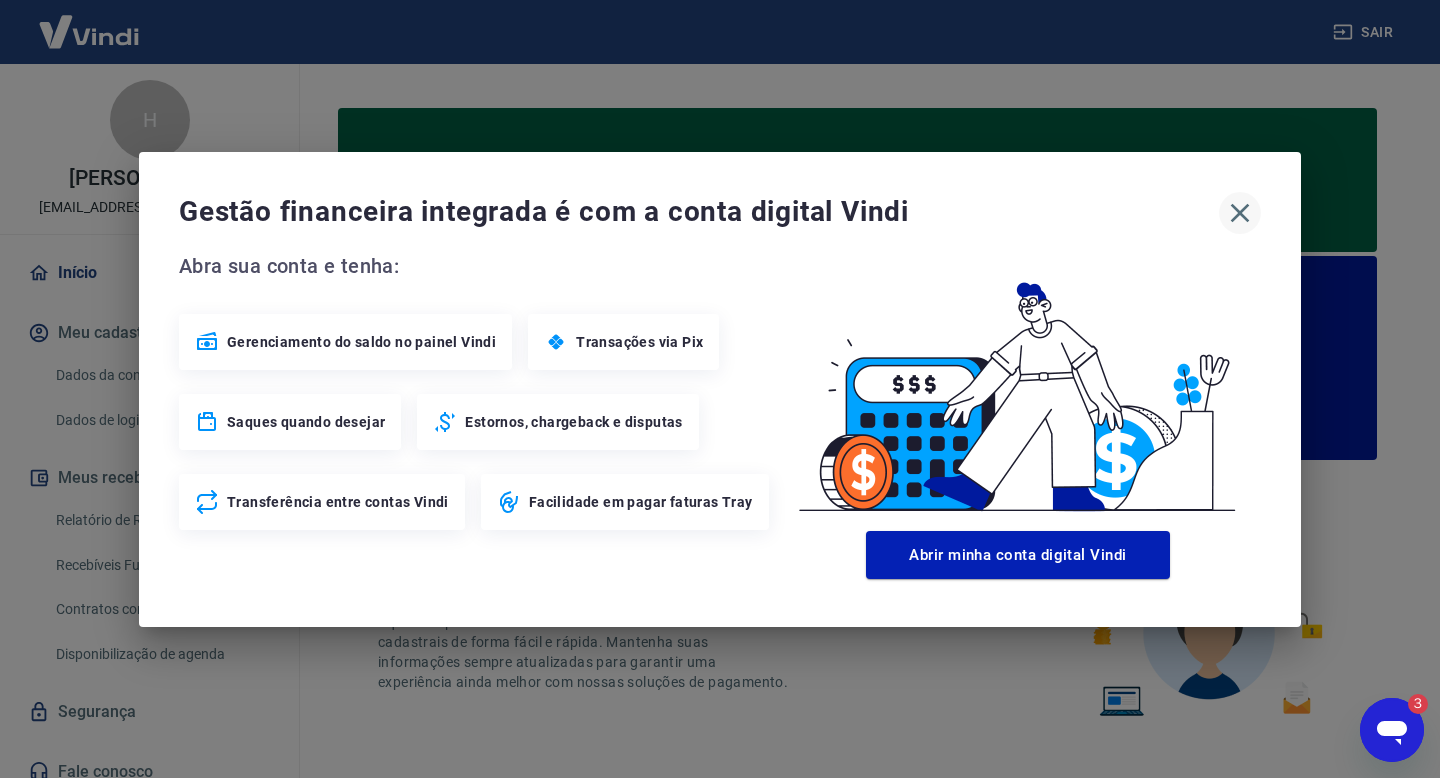 click 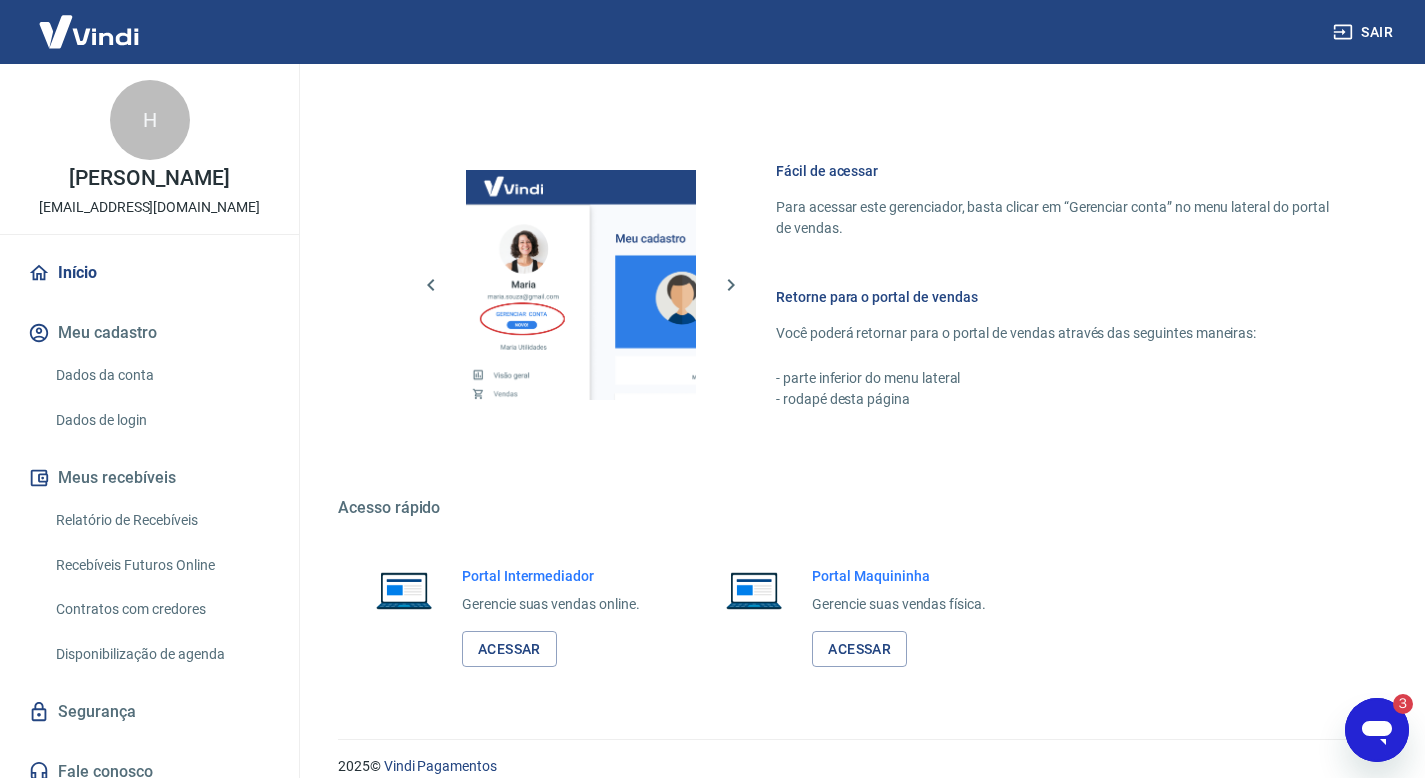 scroll, scrollTop: 1176, scrollLeft: 0, axis: vertical 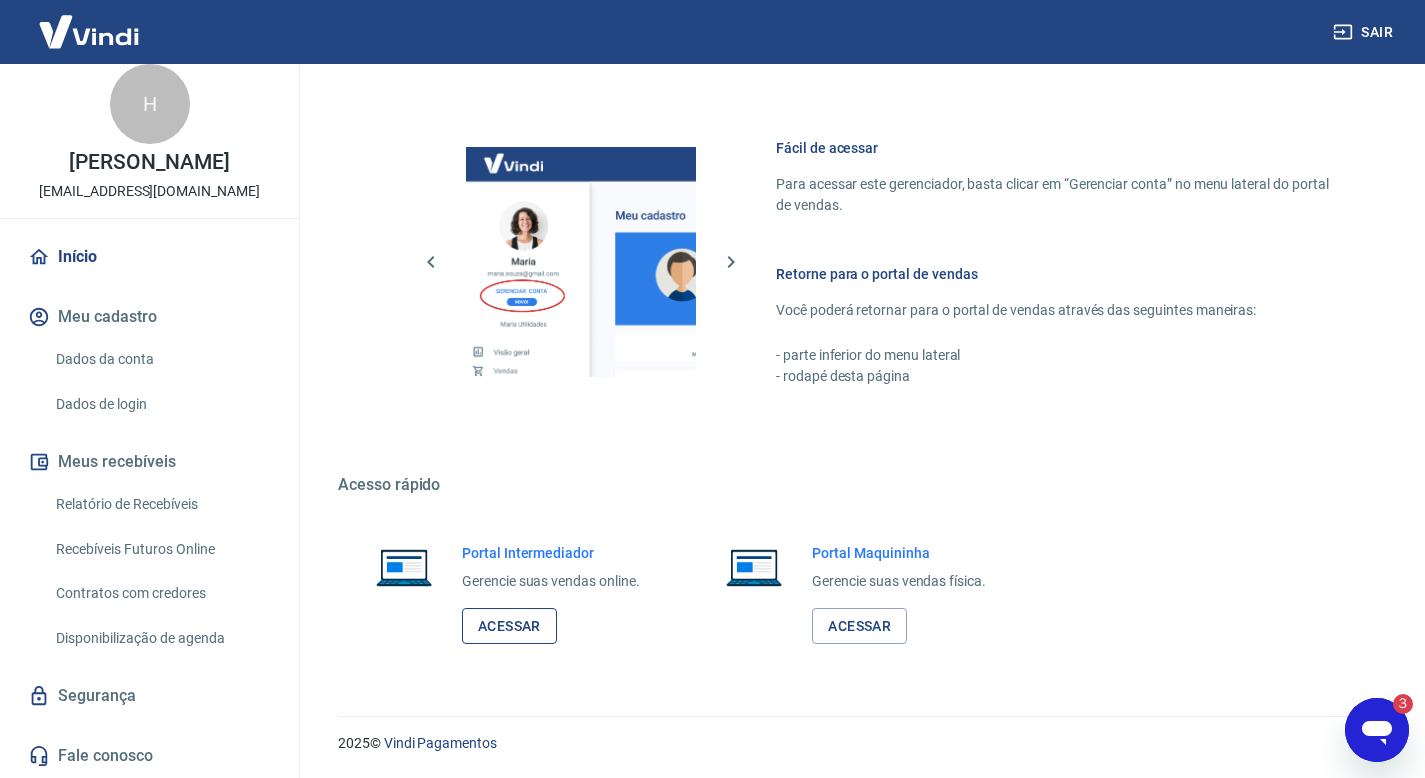 click on "Acessar" at bounding box center [509, 626] 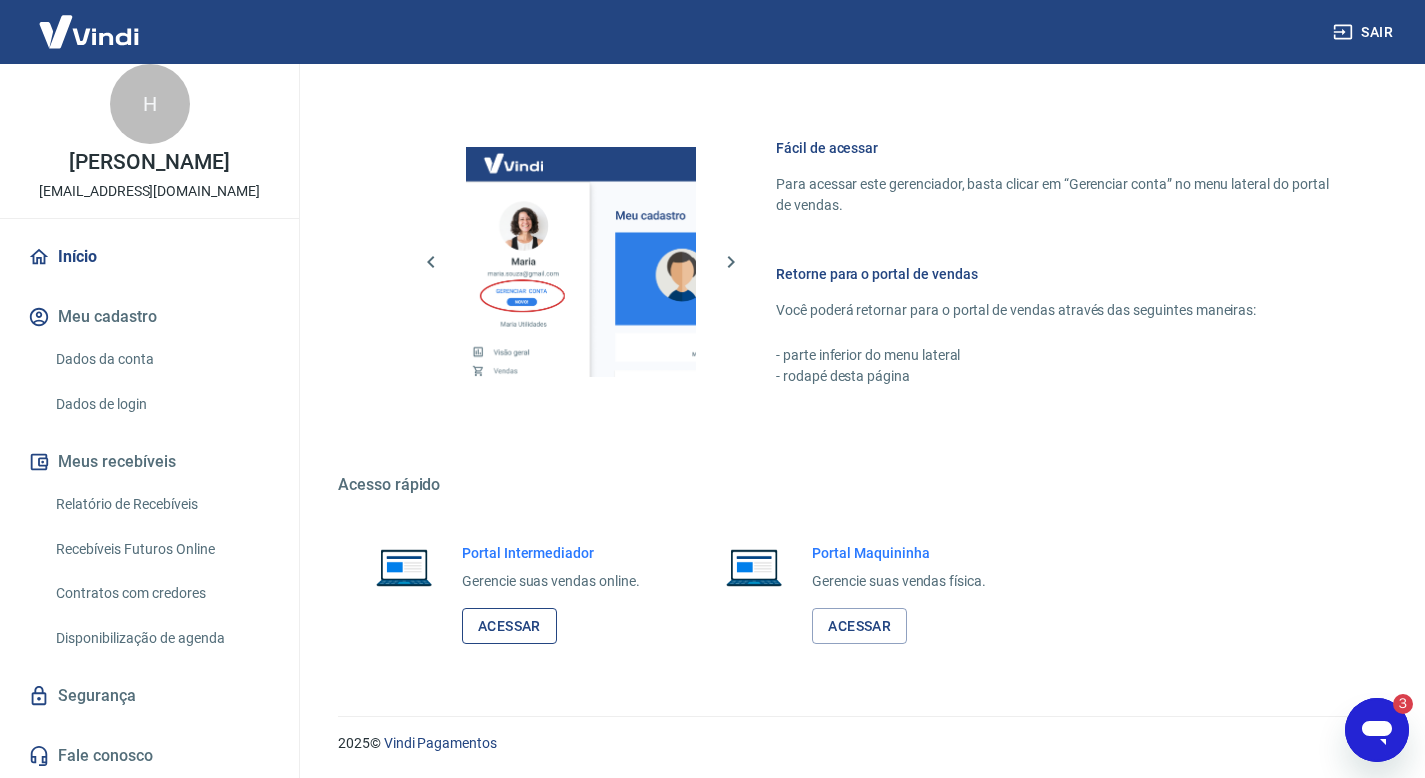 type on "x" 